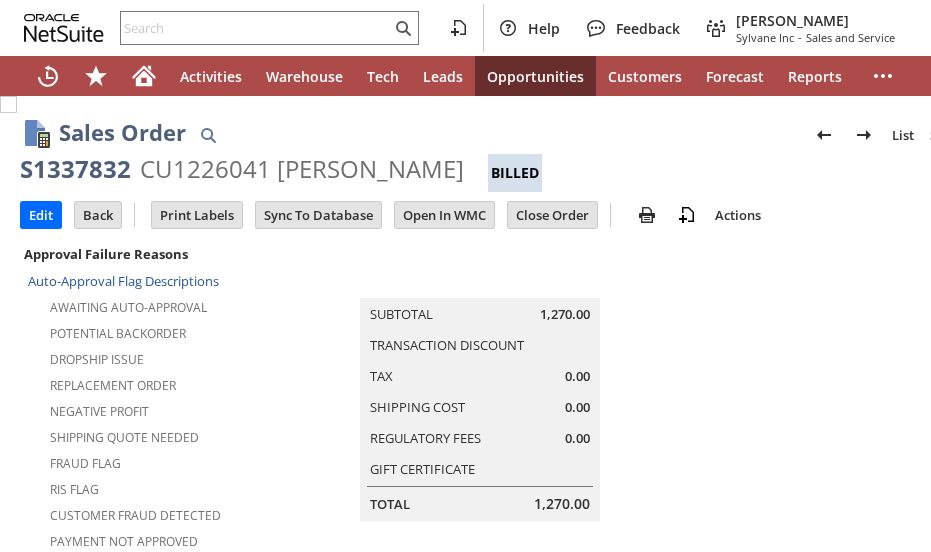 scroll, scrollTop: 0, scrollLeft: 0, axis: both 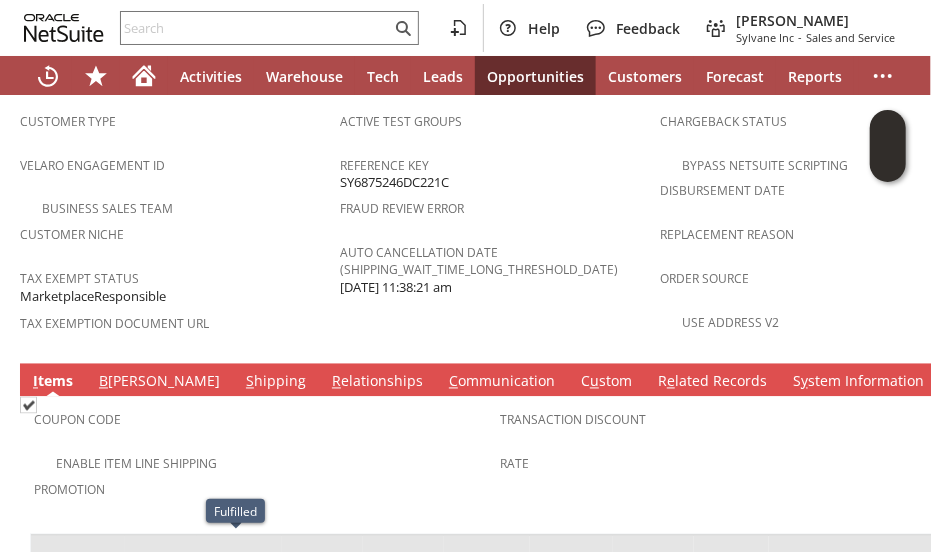click on "S hipping" at bounding box center [276, 383] 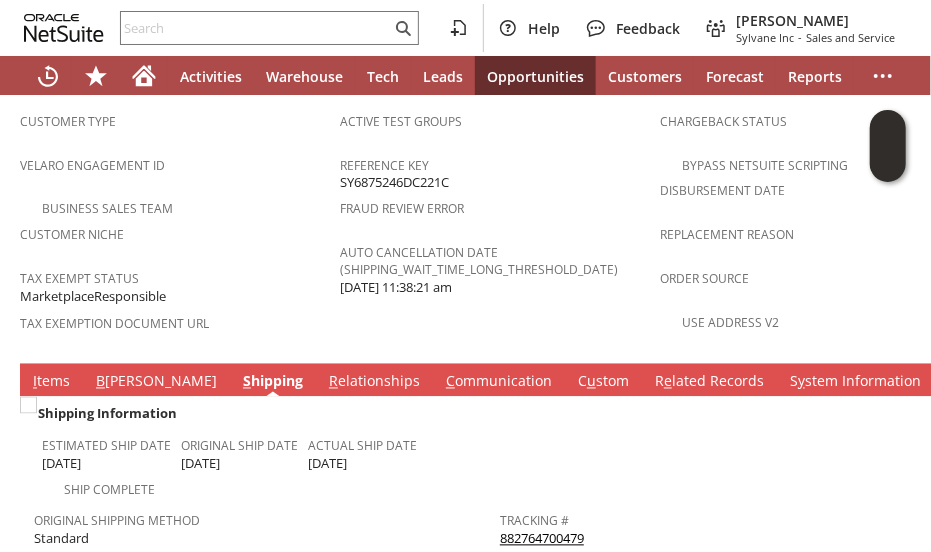 scroll, scrollTop: 0, scrollLeft: 0, axis: both 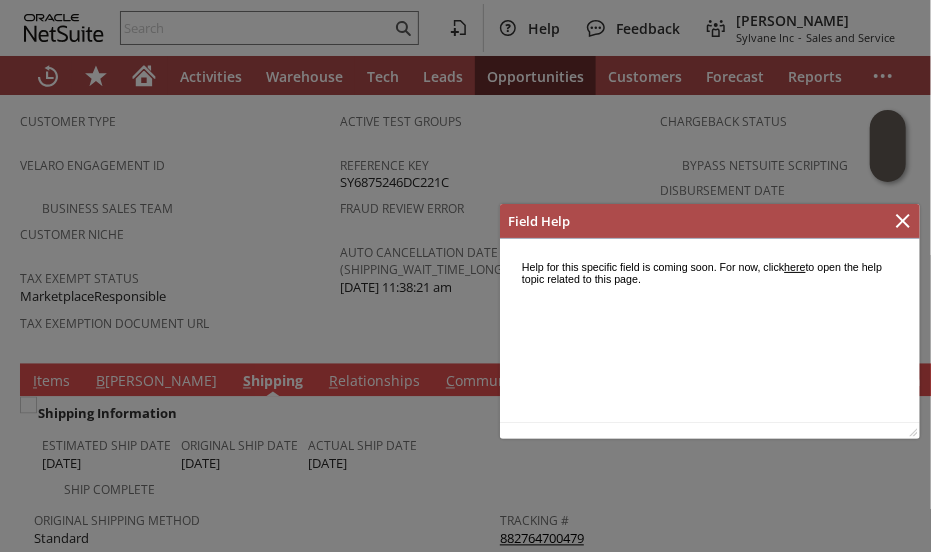 drag, startPoint x: 529, startPoint y: 465, endPoint x: 120, endPoint y: 93, distance: 552.8698 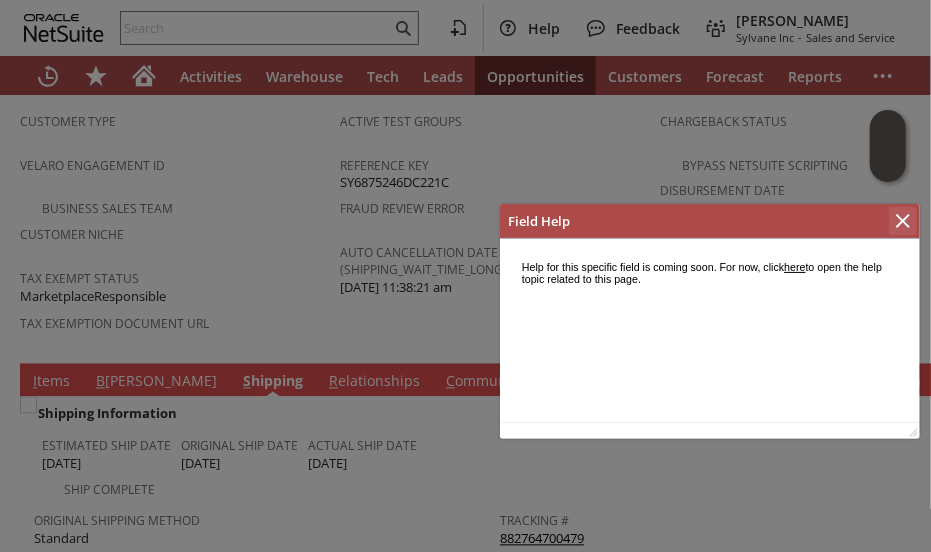 click 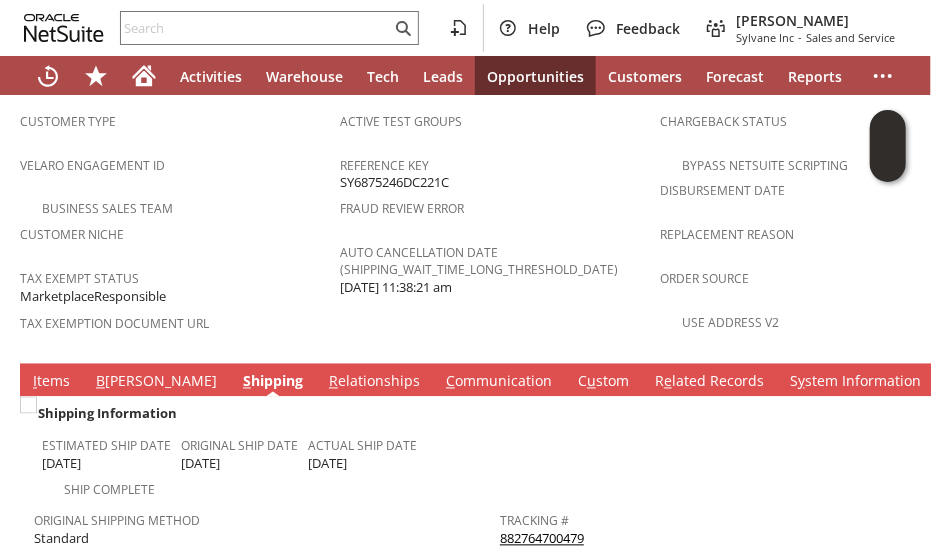 click on "882764700479" at bounding box center [542, 539] 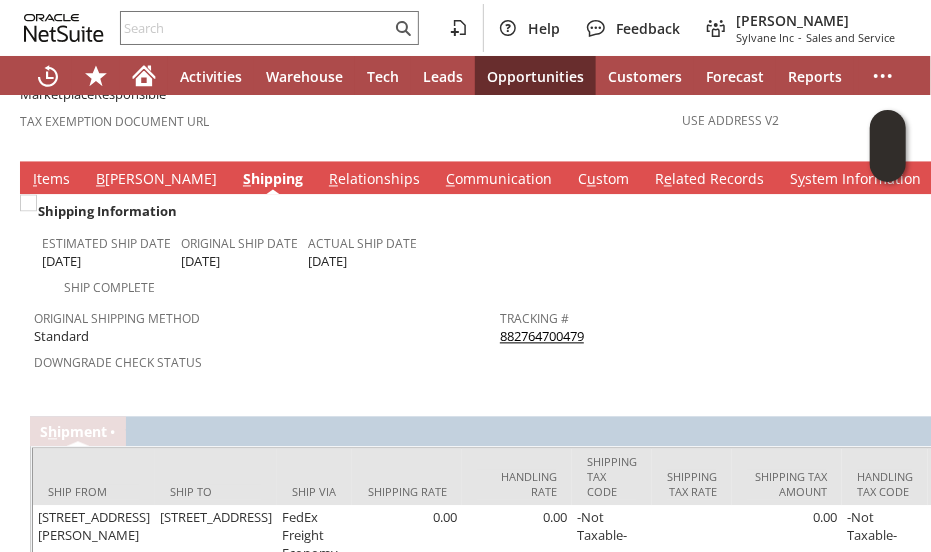 scroll, scrollTop: 1523, scrollLeft: 0, axis: vertical 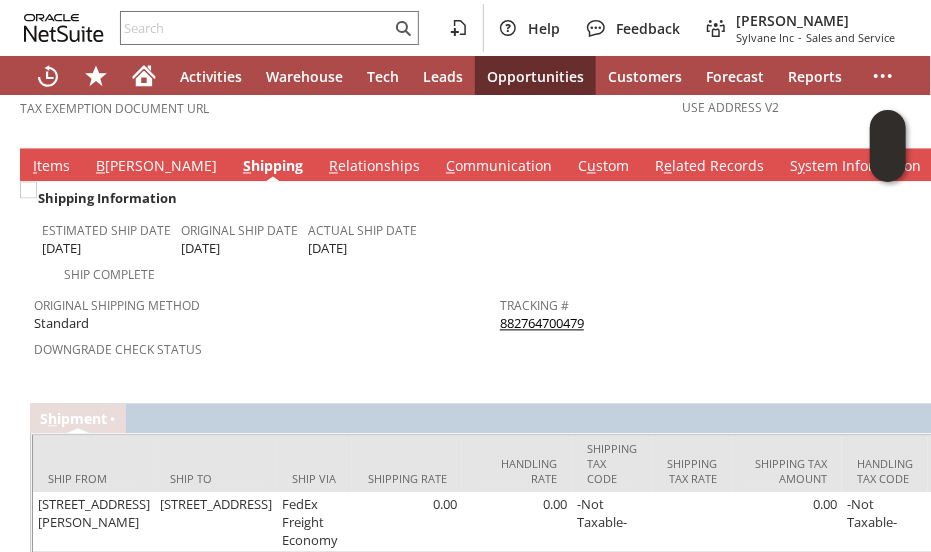 click on "Original Shipping Method" at bounding box center (262, 302) 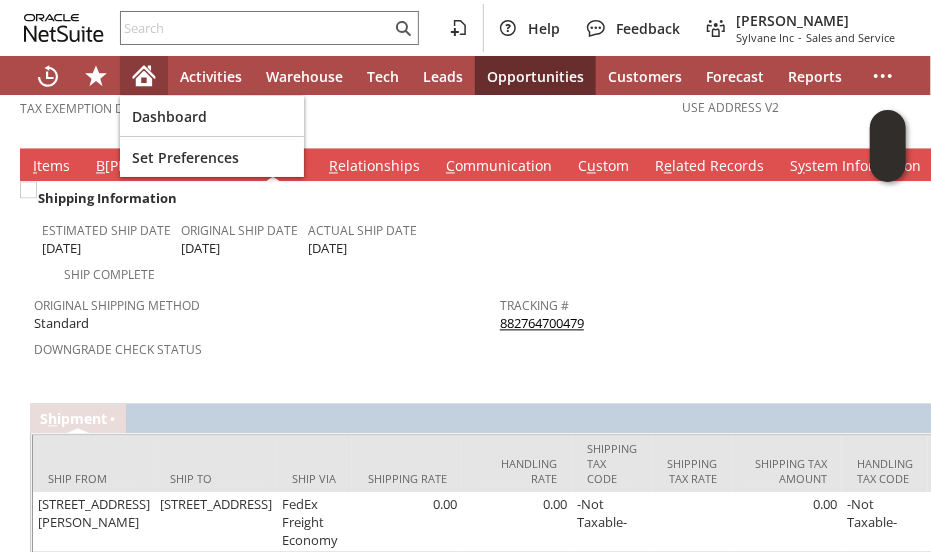 click 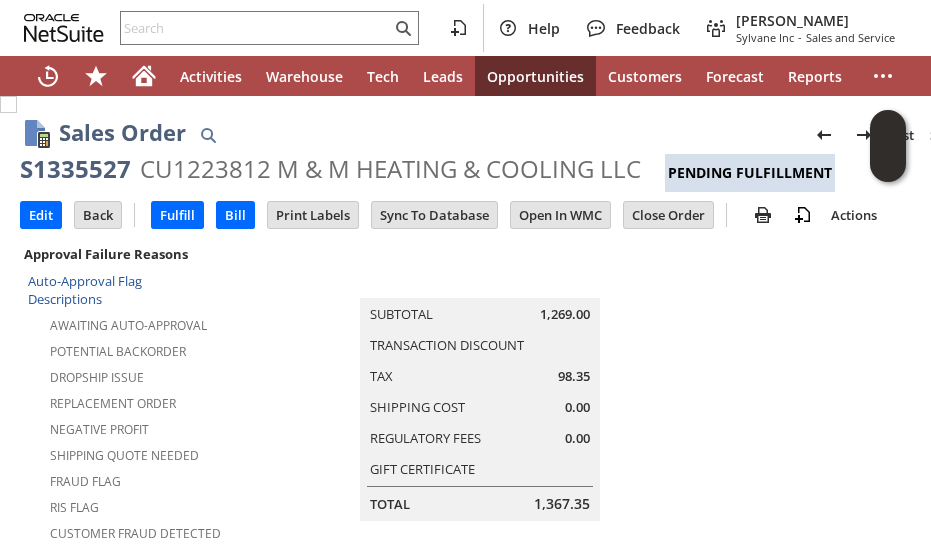 scroll, scrollTop: 0, scrollLeft: 0, axis: both 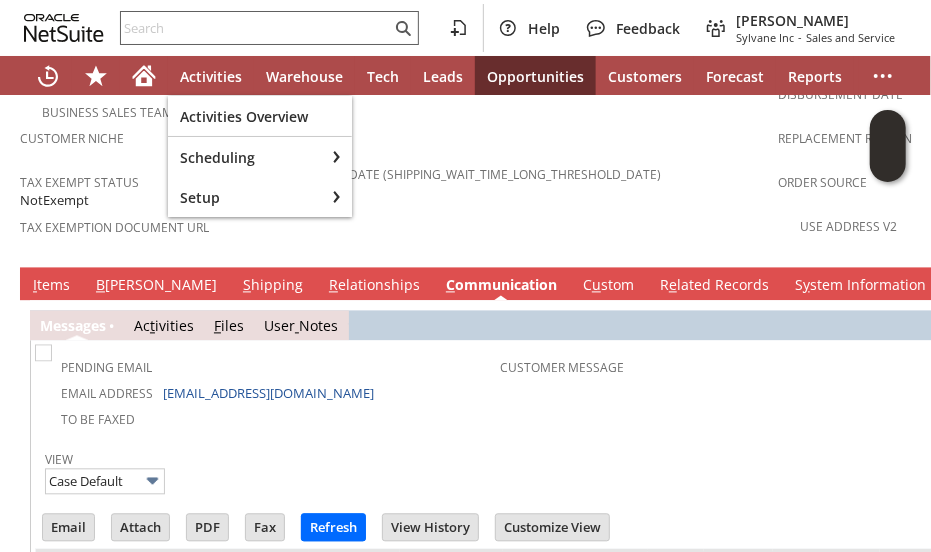 click at bounding box center (256, 28) 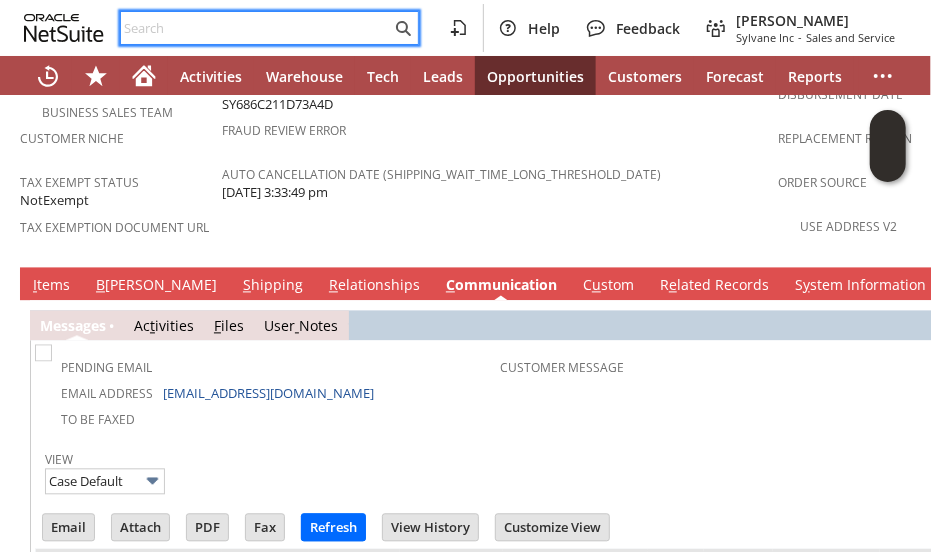 paste on "brent.hoerr@gmail.com" 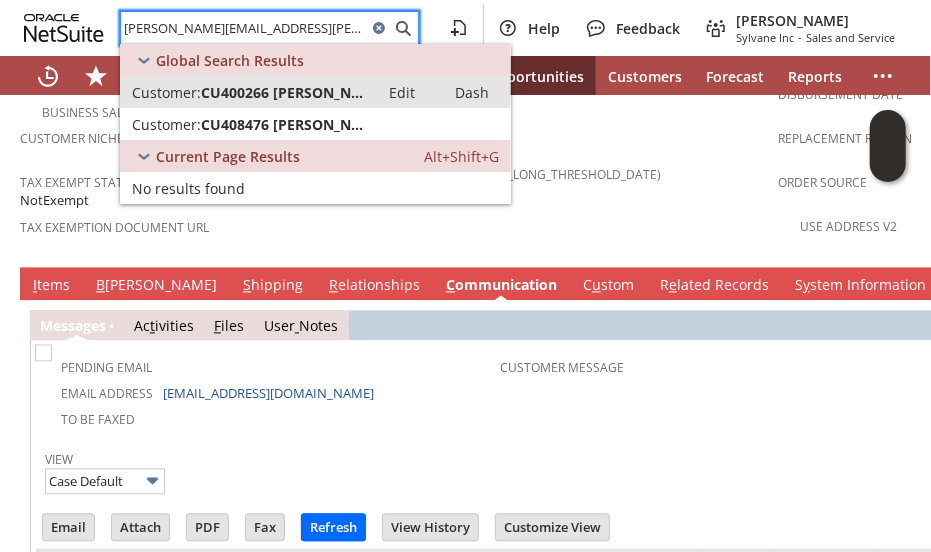 type on "brent.hoerr@gmail.com" 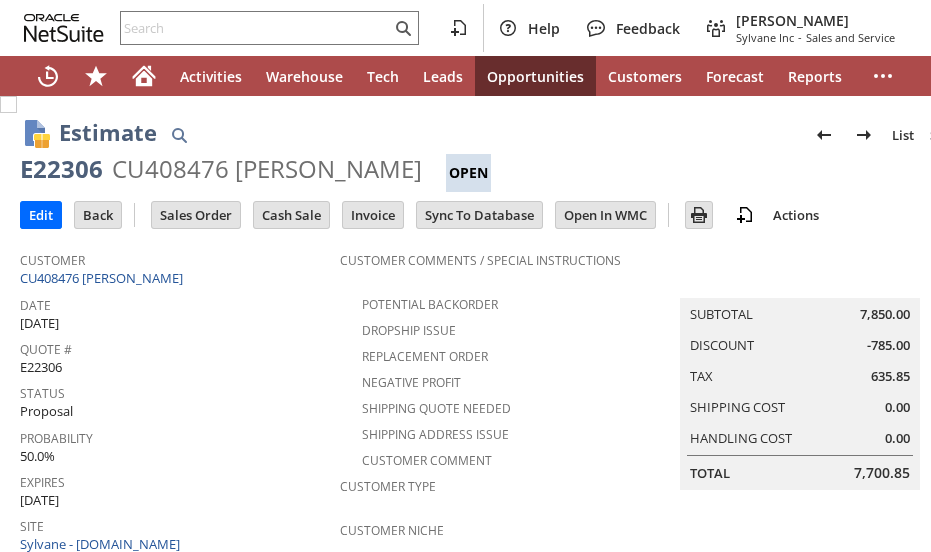 scroll, scrollTop: 0, scrollLeft: 0, axis: both 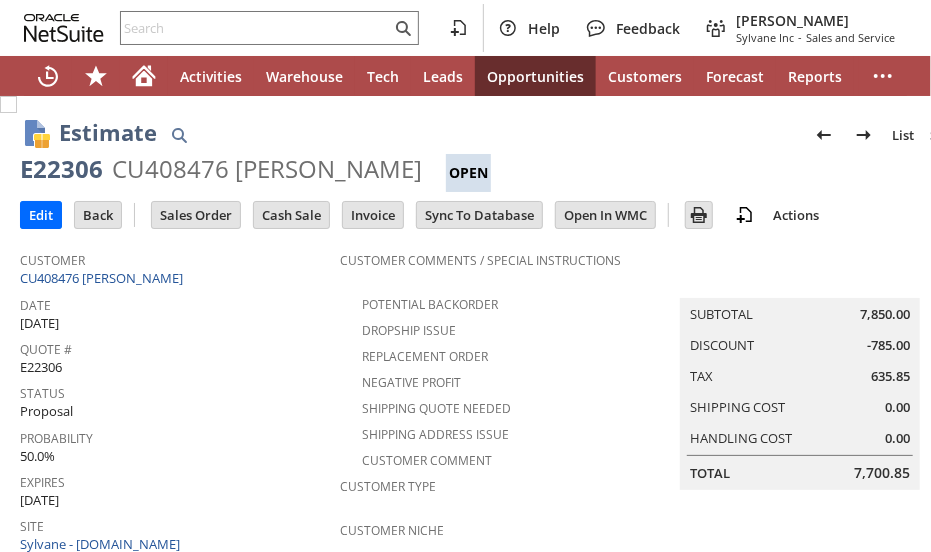 click on "Date
7/18/2025" at bounding box center (175, 312) 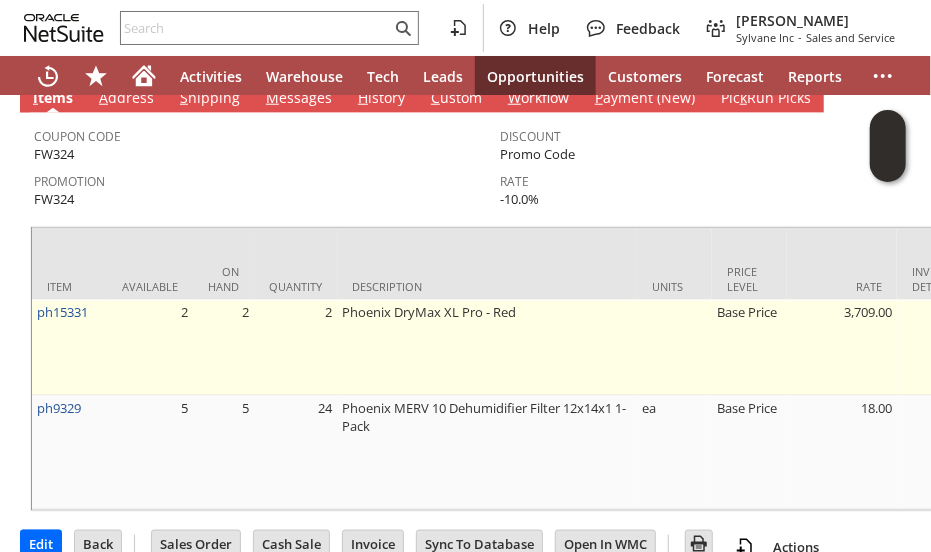scroll, scrollTop: 782, scrollLeft: 0, axis: vertical 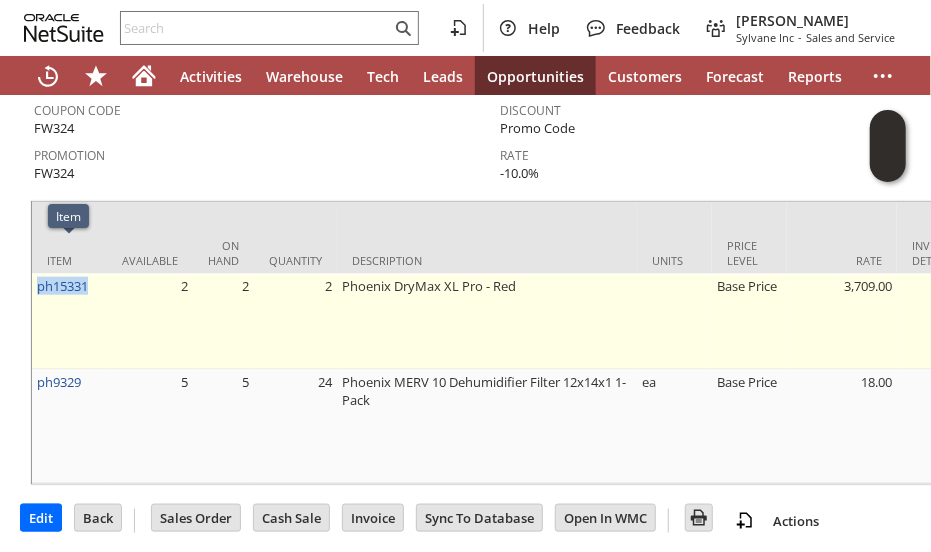 drag, startPoint x: 92, startPoint y: 254, endPoint x: 36, endPoint y: 259, distance: 56.22277 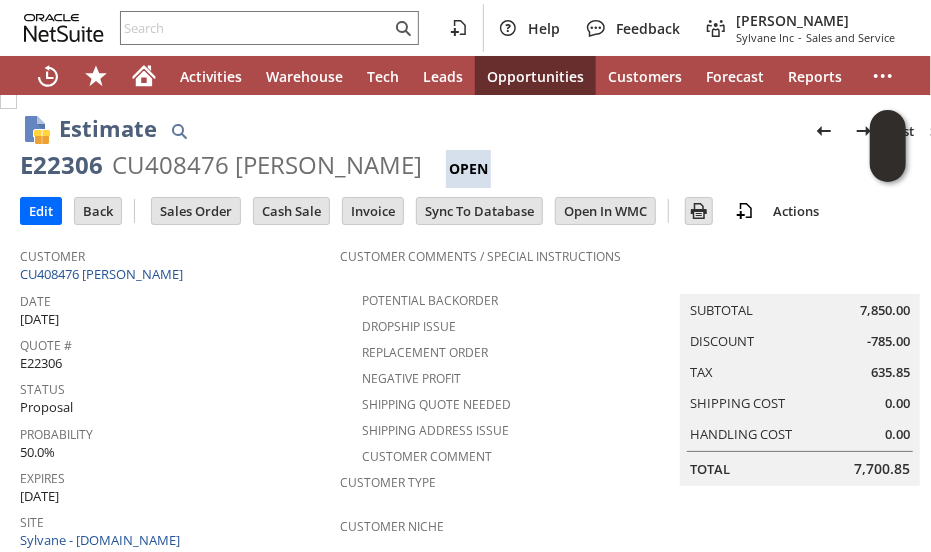 scroll, scrollTop: 0, scrollLeft: 0, axis: both 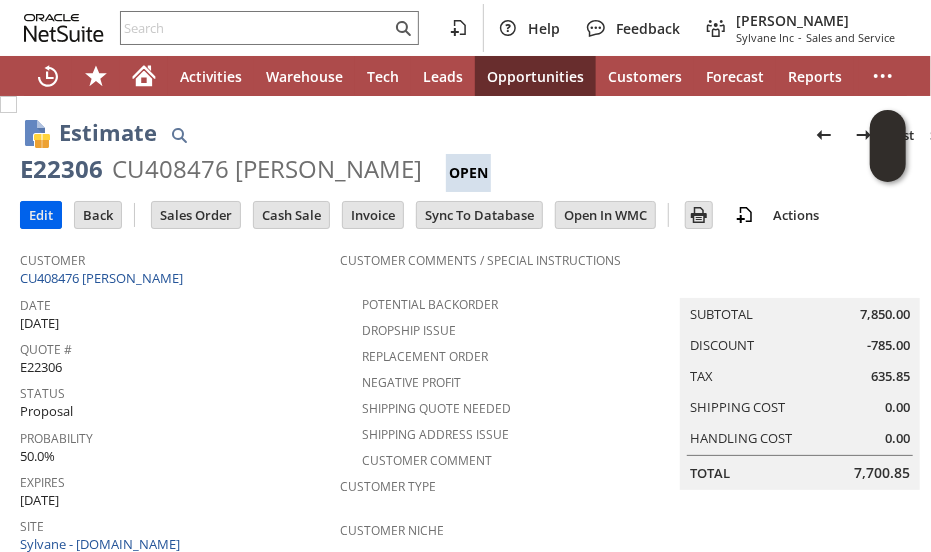 click on "Edit" at bounding box center (41, 215) 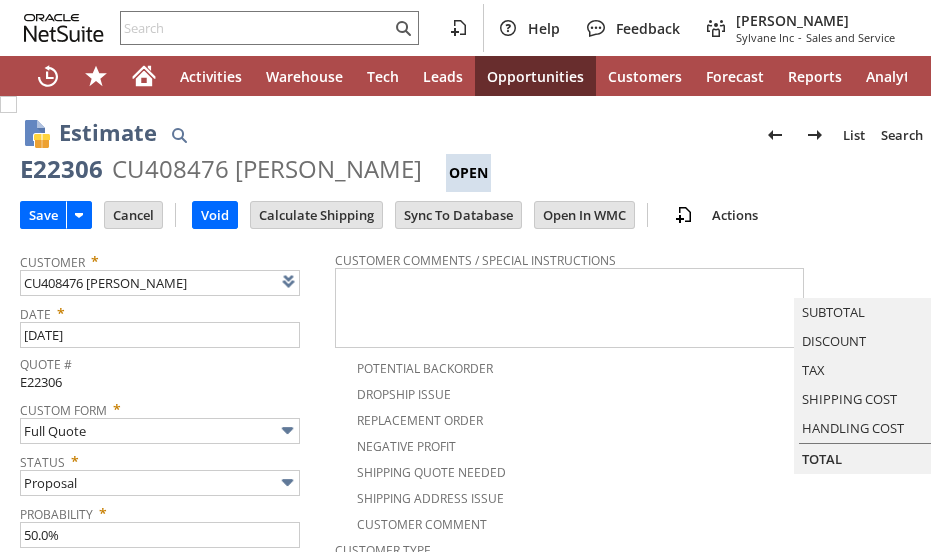 scroll, scrollTop: 0, scrollLeft: 0, axis: both 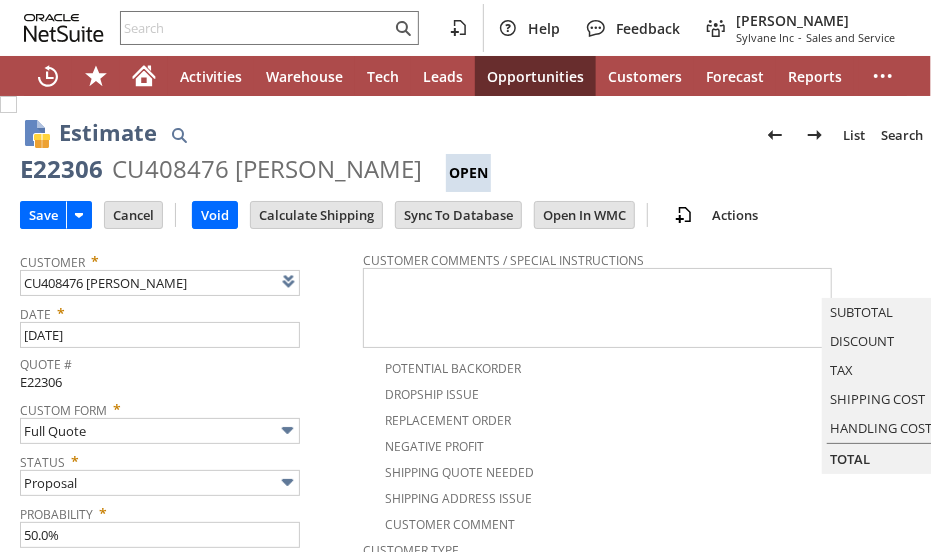 type on "Add" 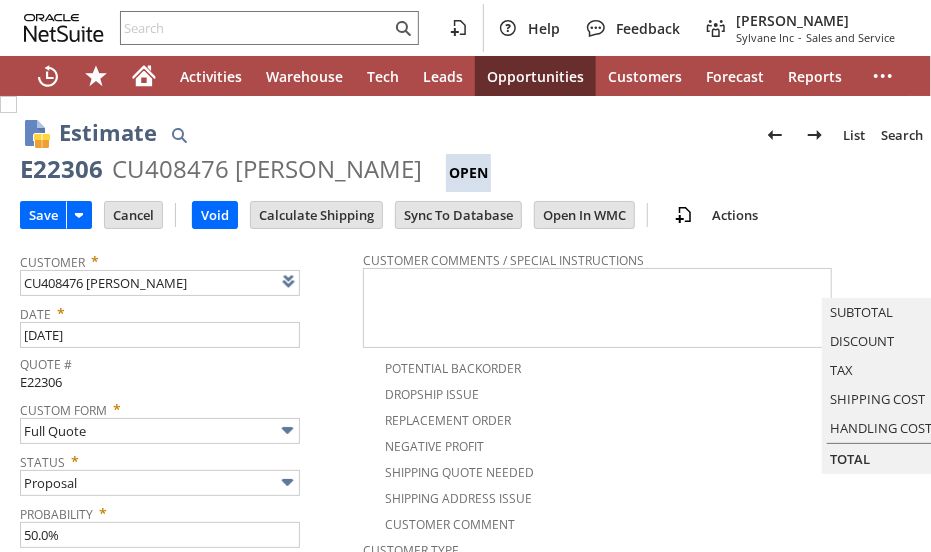 type on "Copy Previous" 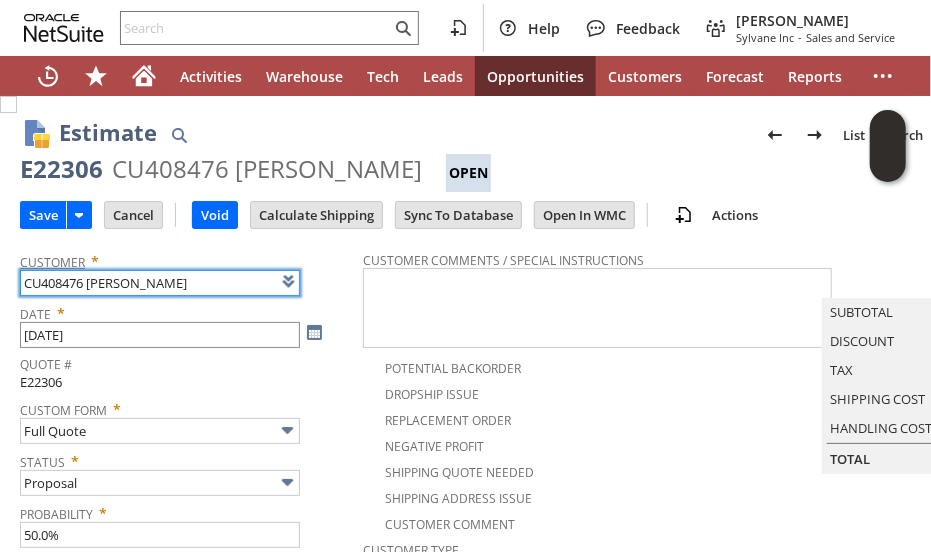 type on "Intelligent Recommendations ⁰" 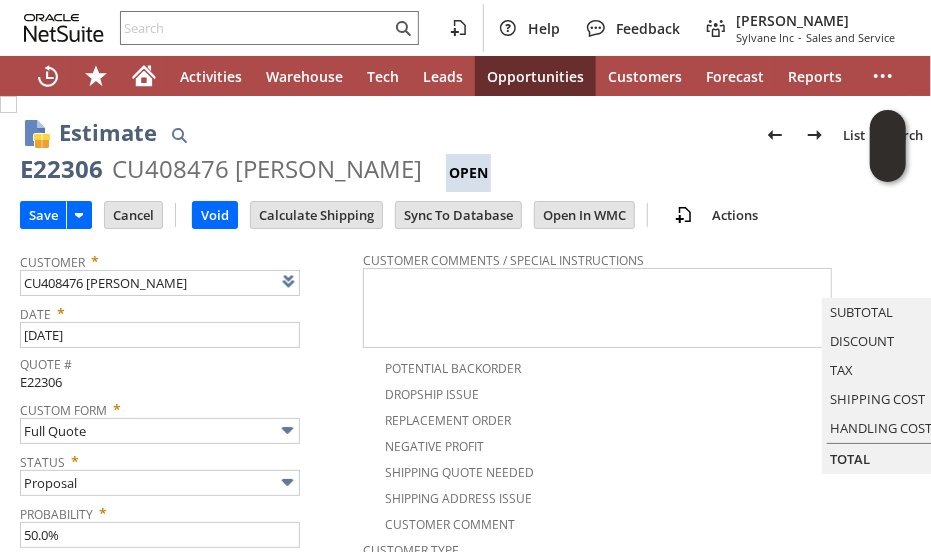 drag, startPoint x: 322, startPoint y: 421, endPoint x: 312, endPoint y: 386, distance: 36.40055 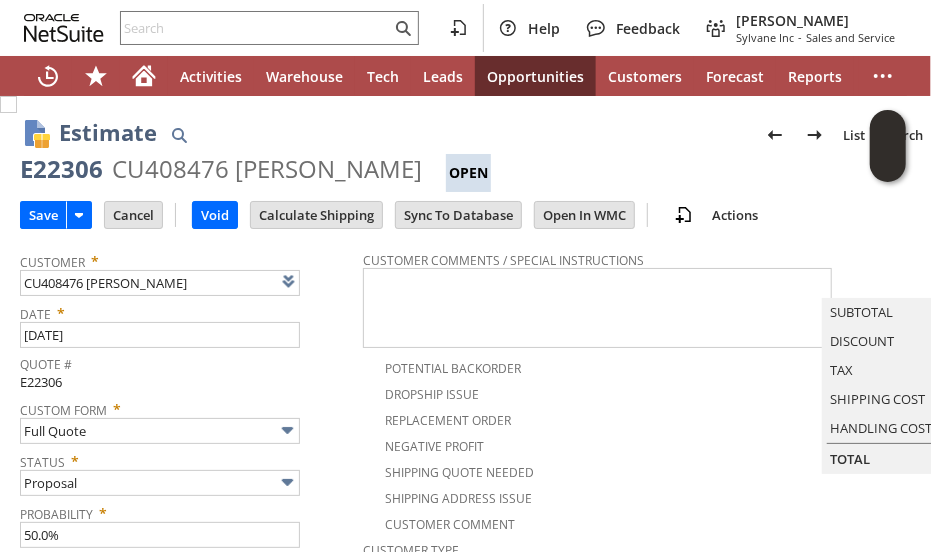 click on "Custom Form
*
Full Quote" at bounding box center (186, 419) 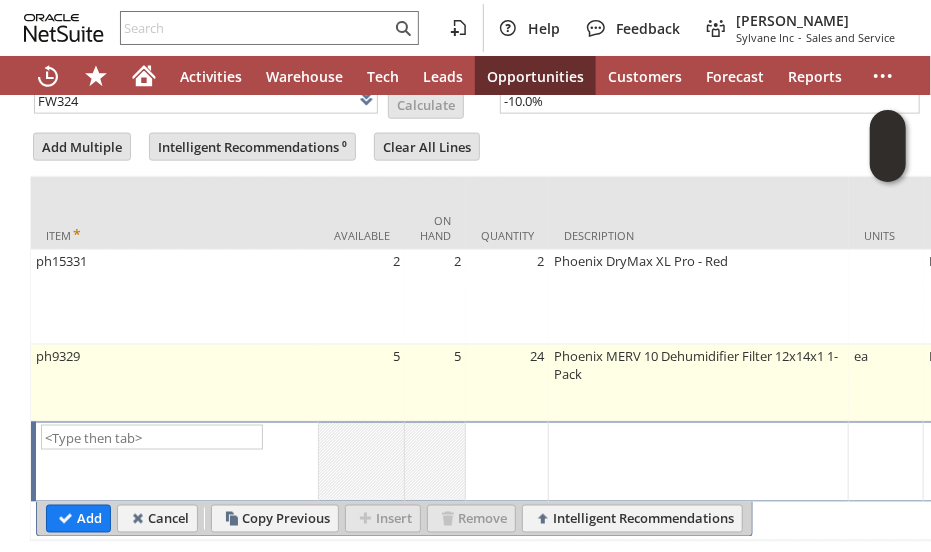 scroll, scrollTop: 1095, scrollLeft: 0, axis: vertical 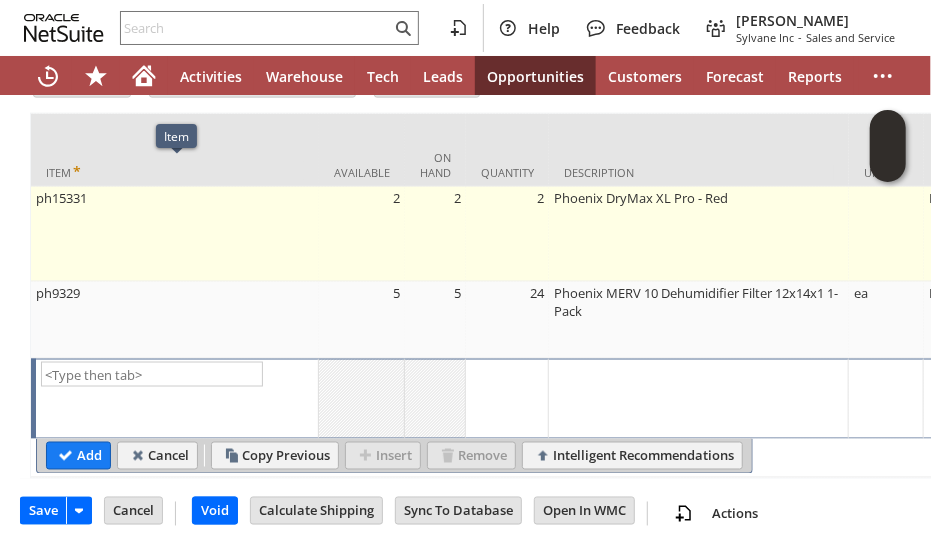 click on "ph15331" at bounding box center (175, 234) 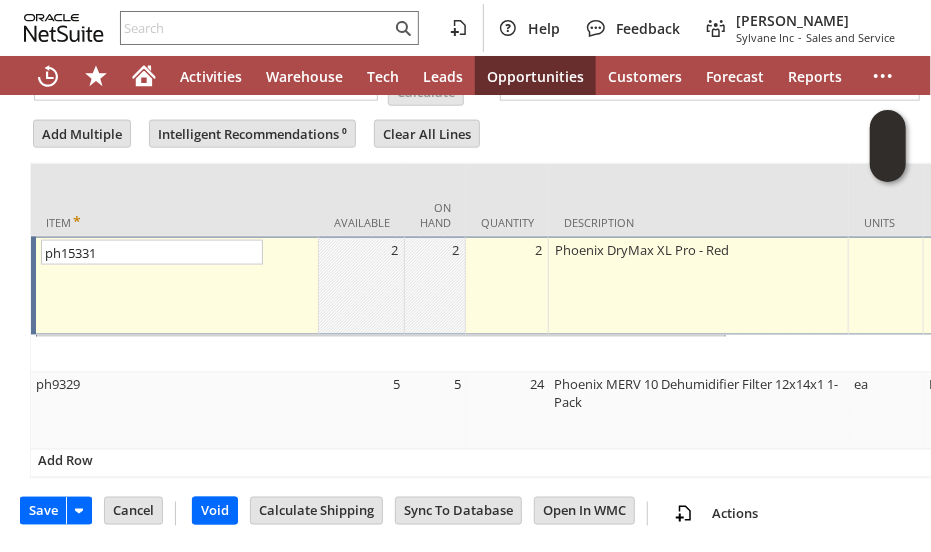 scroll, scrollTop: 1046, scrollLeft: 0, axis: vertical 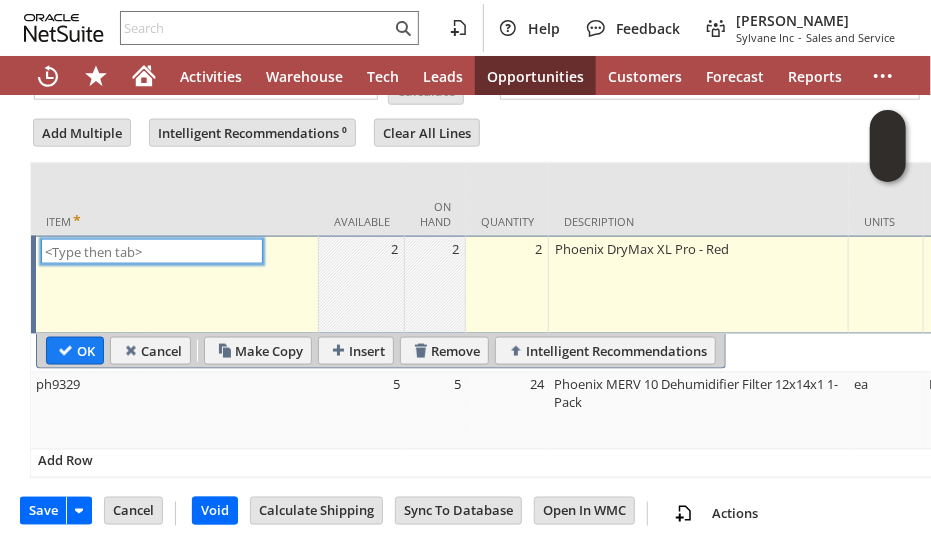 paste on "ph15332" 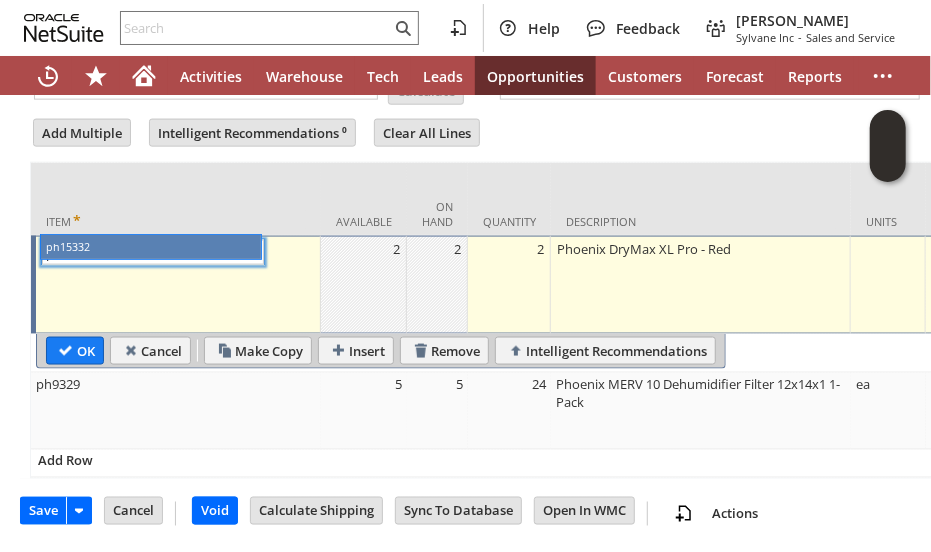 type on "ph15331" 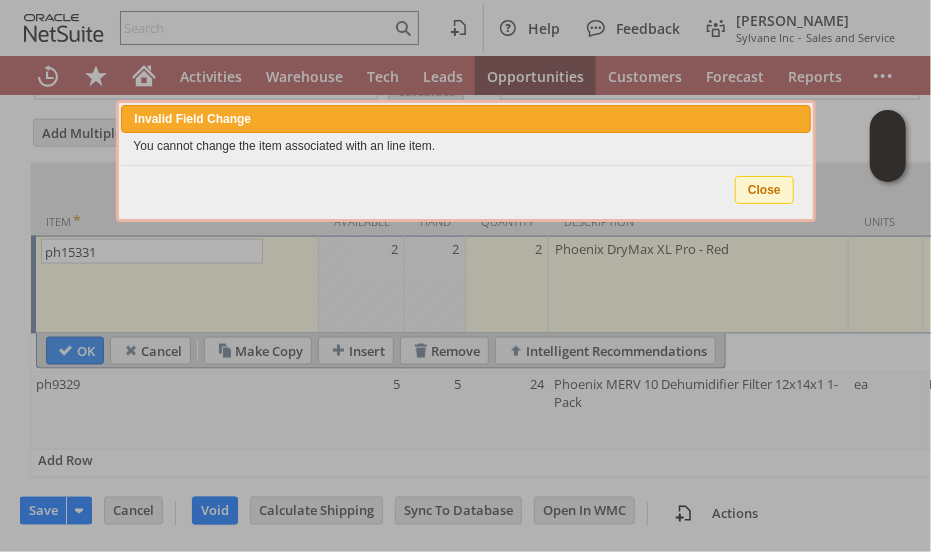 click on "Close" at bounding box center (764, 190) 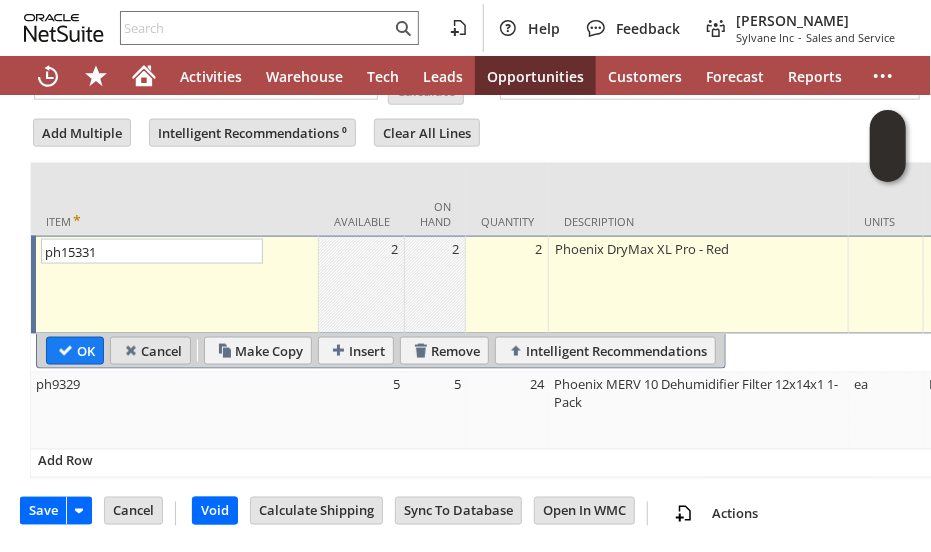 click on "Cancel" at bounding box center (150, 351) 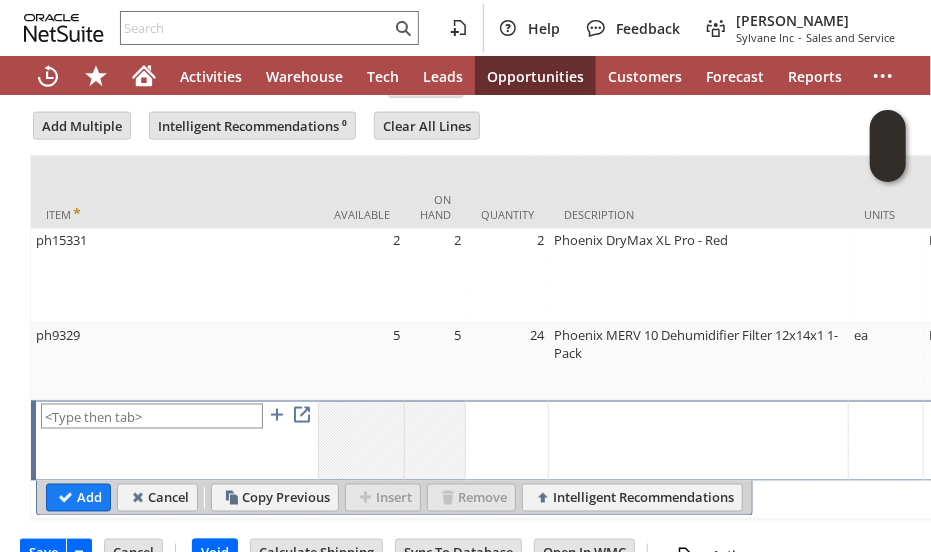 click at bounding box center [152, 416] 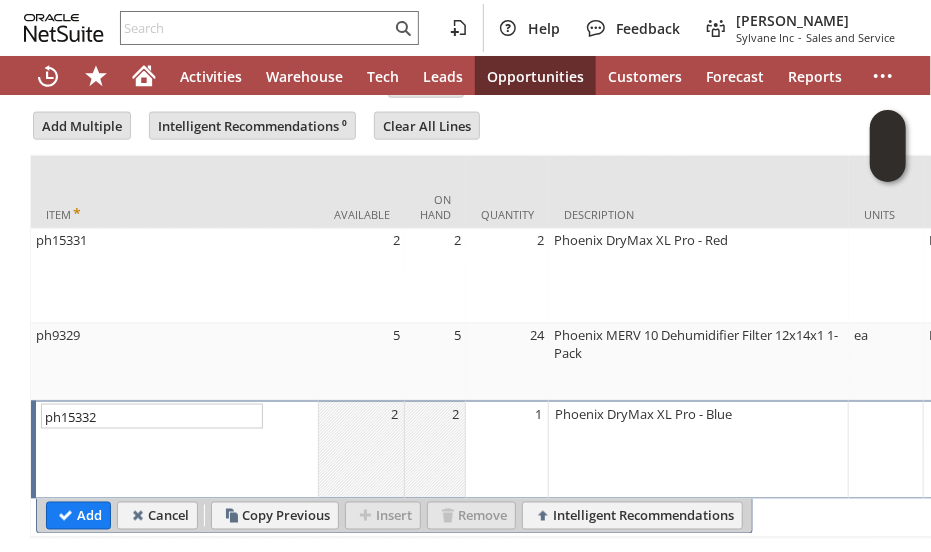 type on "1" 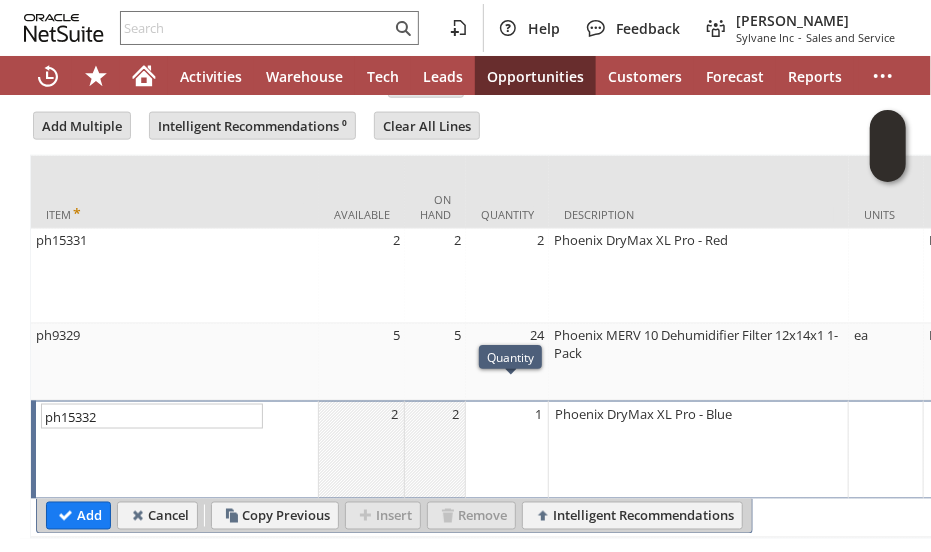 type on "ph15332" 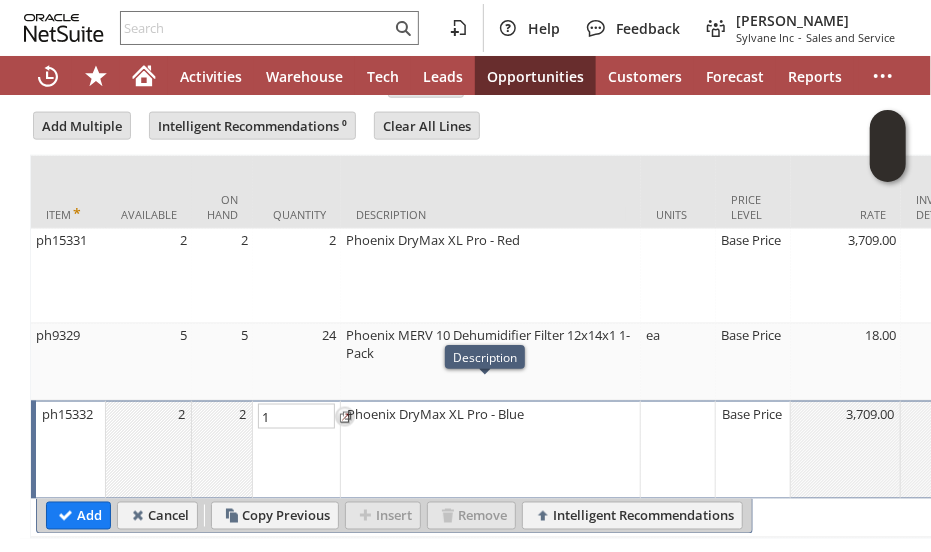 type on "2" 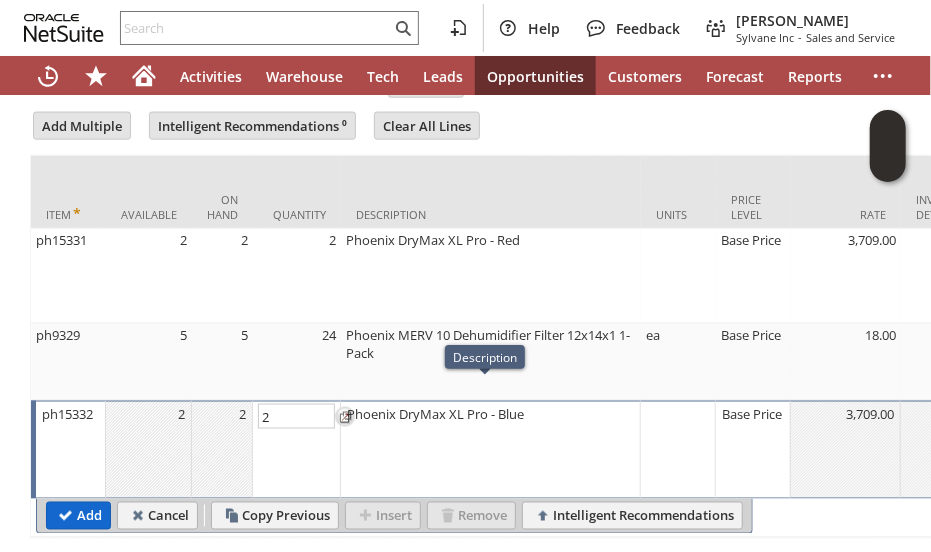 click on "Add" at bounding box center [78, 516] 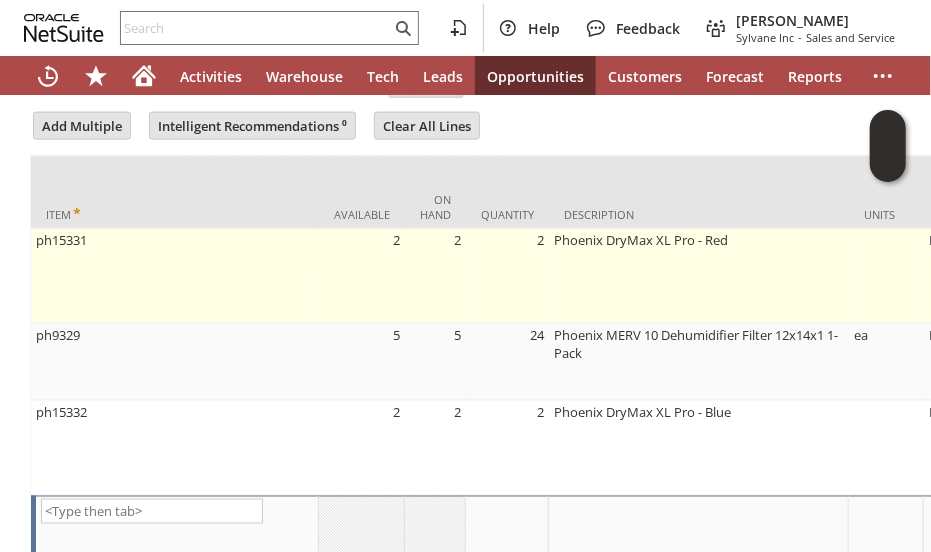 click on "ph15331" at bounding box center [175, 276] 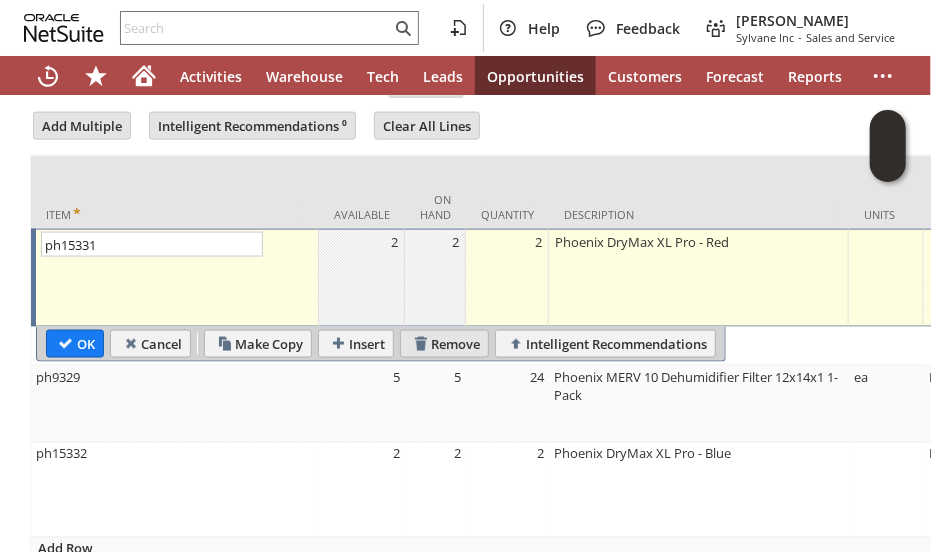 click on "Remove" at bounding box center (444, 344) 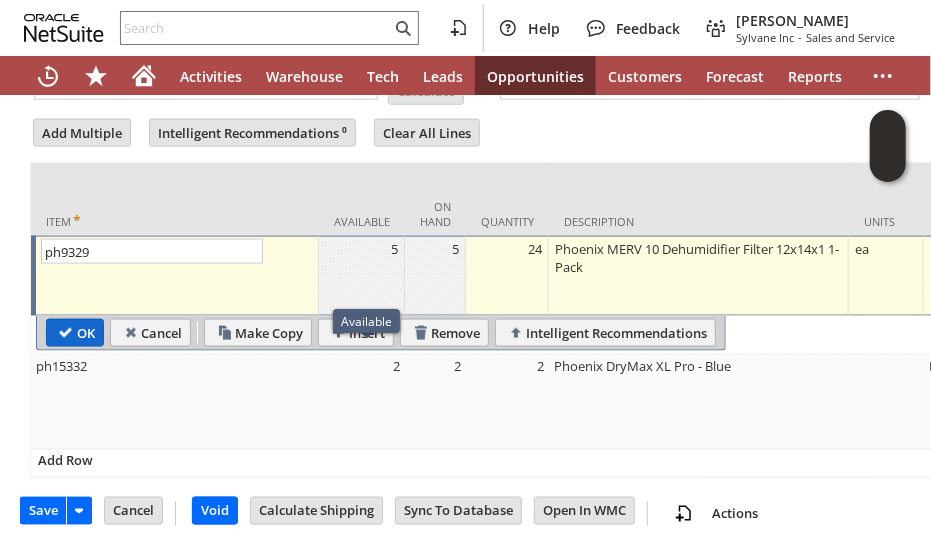 click on "OK" at bounding box center (75, 333) 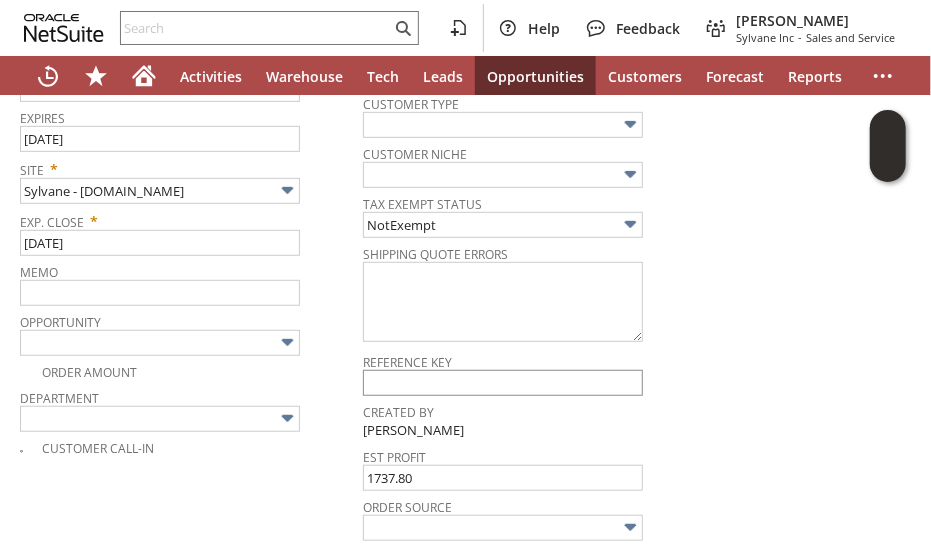 scroll, scrollTop: 0, scrollLeft: 0, axis: both 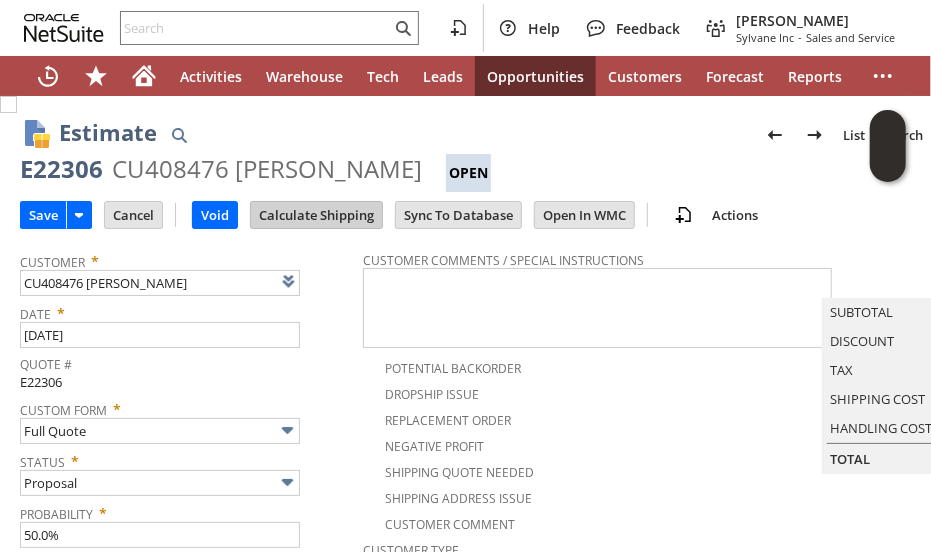 click on "Calculate Shipping" at bounding box center (316, 215) 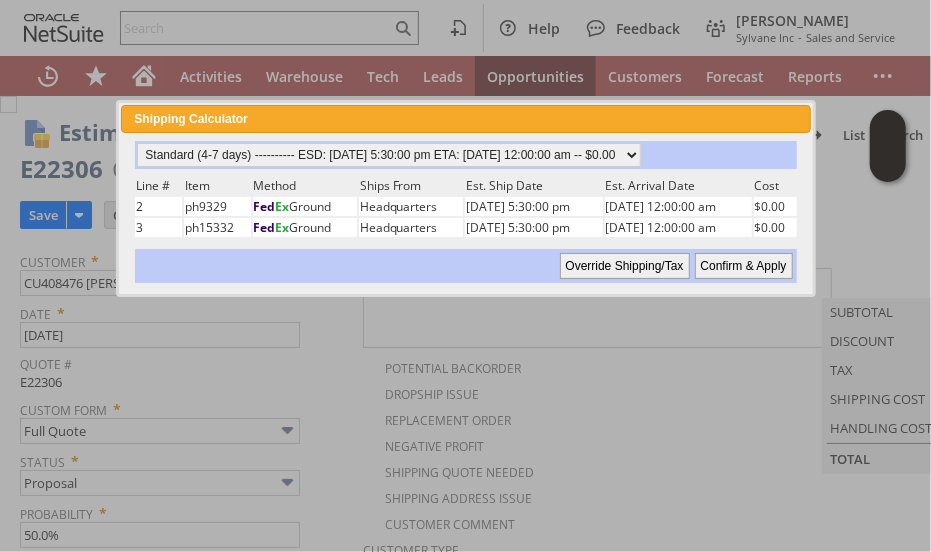 click on "Confirm & Apply" at bounding box center [744, 266] 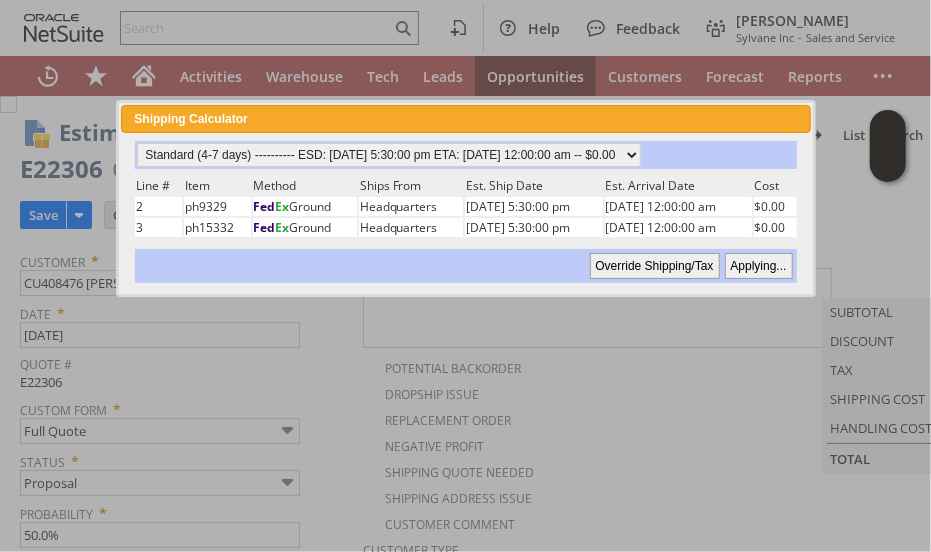 type 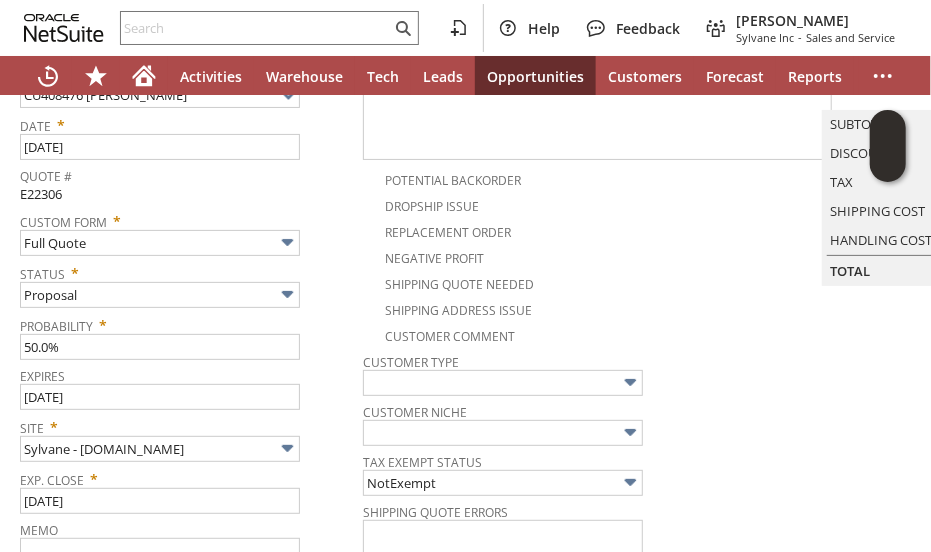 scroll, scrollTop: 94, scrollLeft: 0, axis: vertical 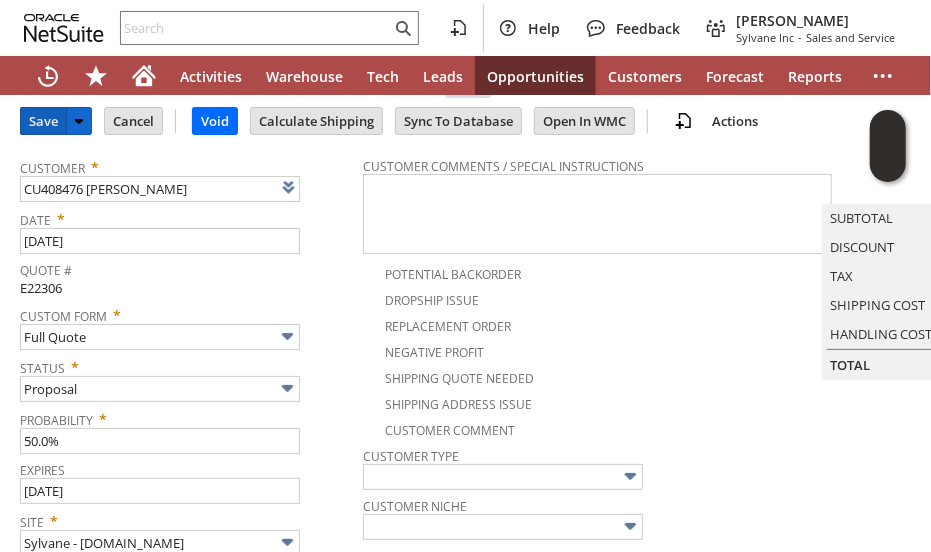click on "Save" at bounding box center (43, 121) 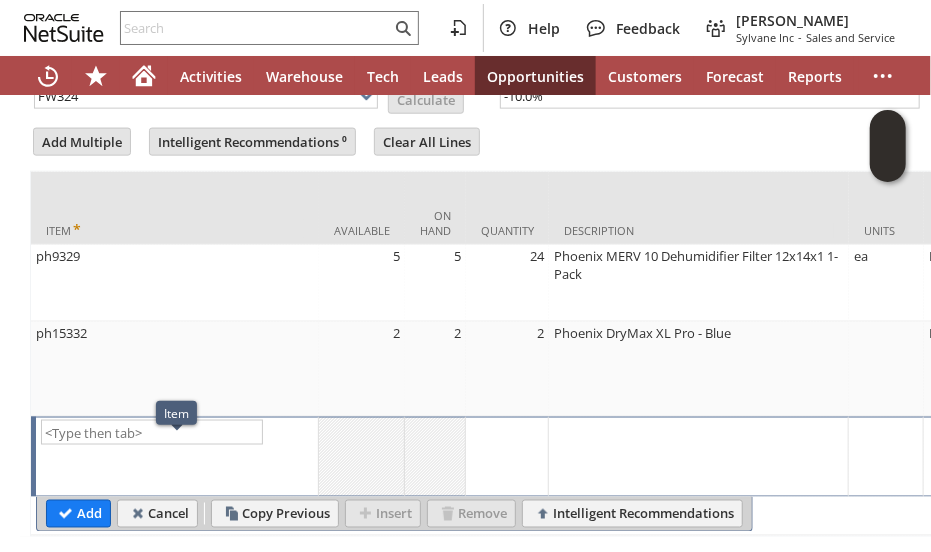 scroll, scrollTop: 1095, scrollLeft: 0, axis: vertical 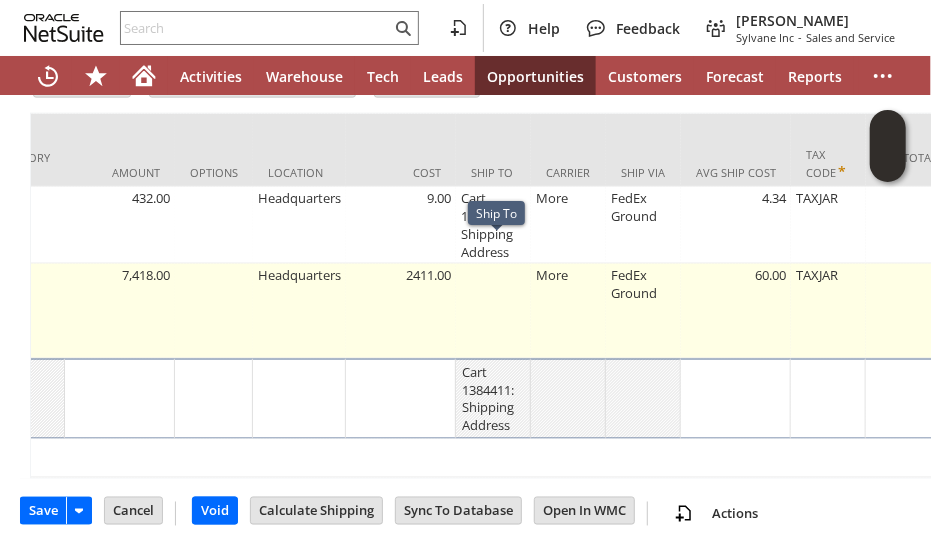 click at bounding box center (493, 311) 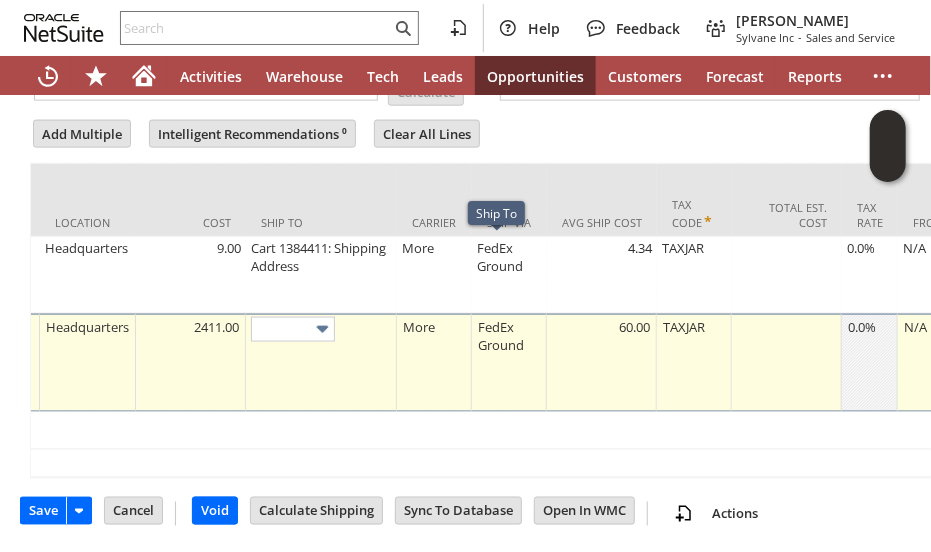 scroll, scrollTop: 1046, scrollLeft: 0, axis: vertical 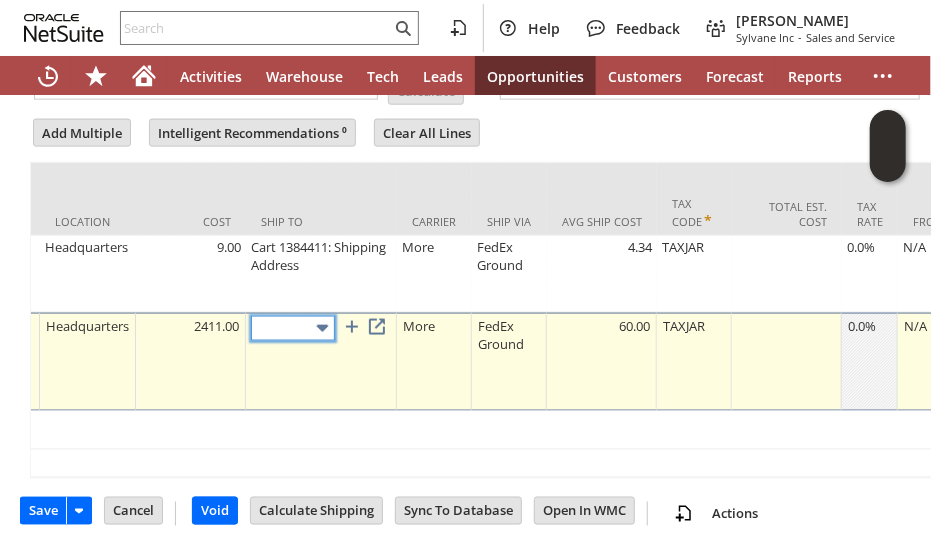 click at bounding box center (322, 328) 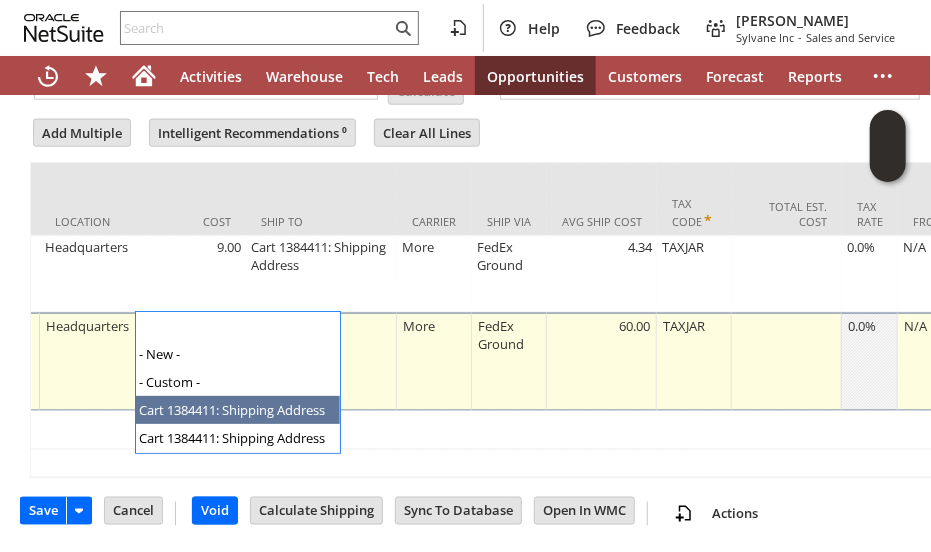 type on "Cart 1384411: Shipping Address" 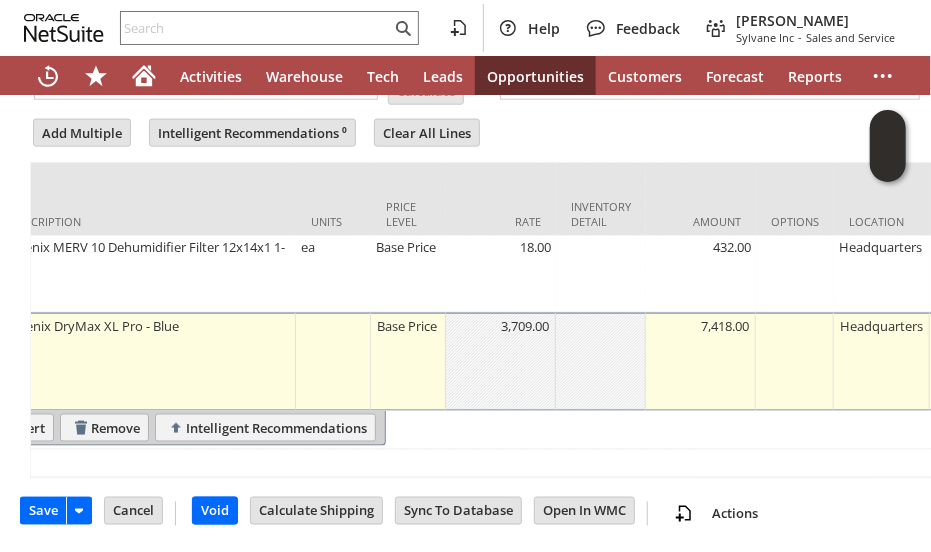 scroll, scrollTop: 0, scrollLeft: 0, axis: both 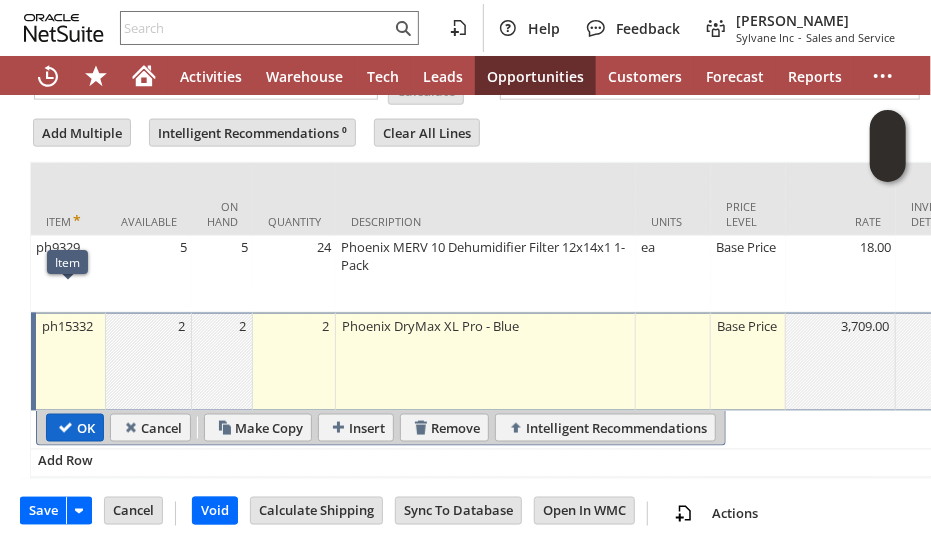 click on "OK" at bounding box center [75, 428] 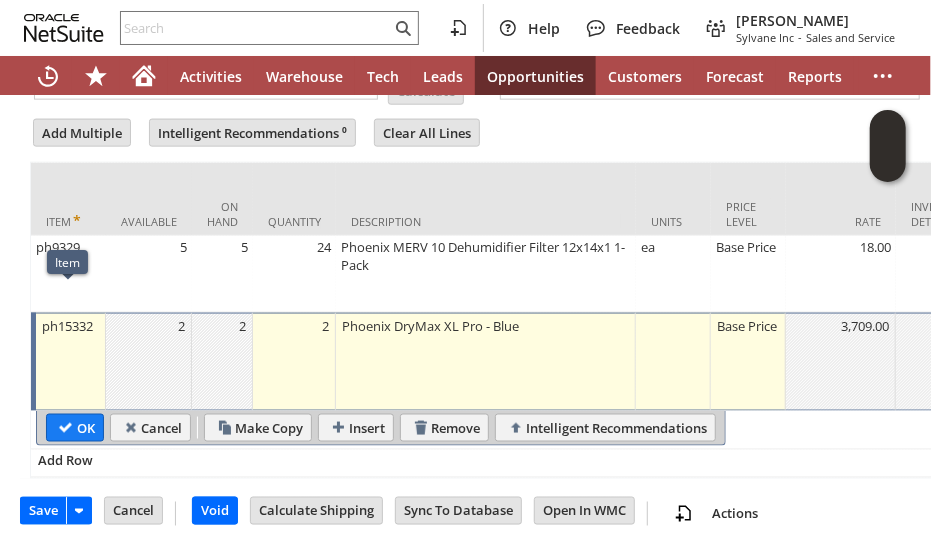 type 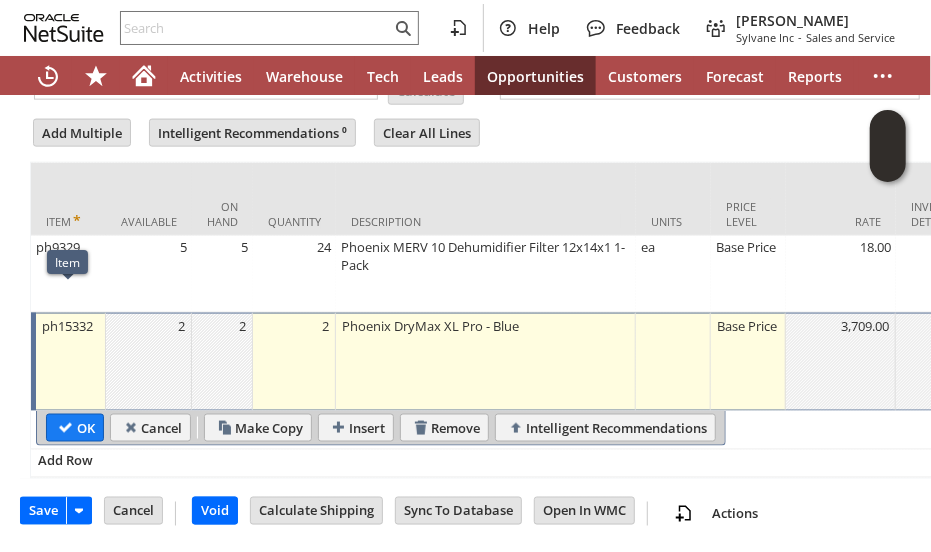 type on "Add" 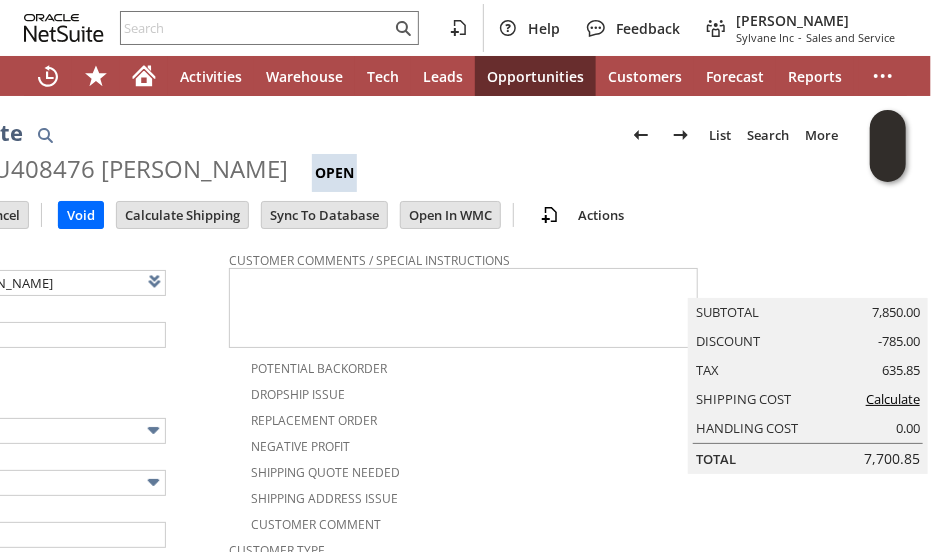 scroll, scrollTop: 0, scrollLeft: 0, axis: both 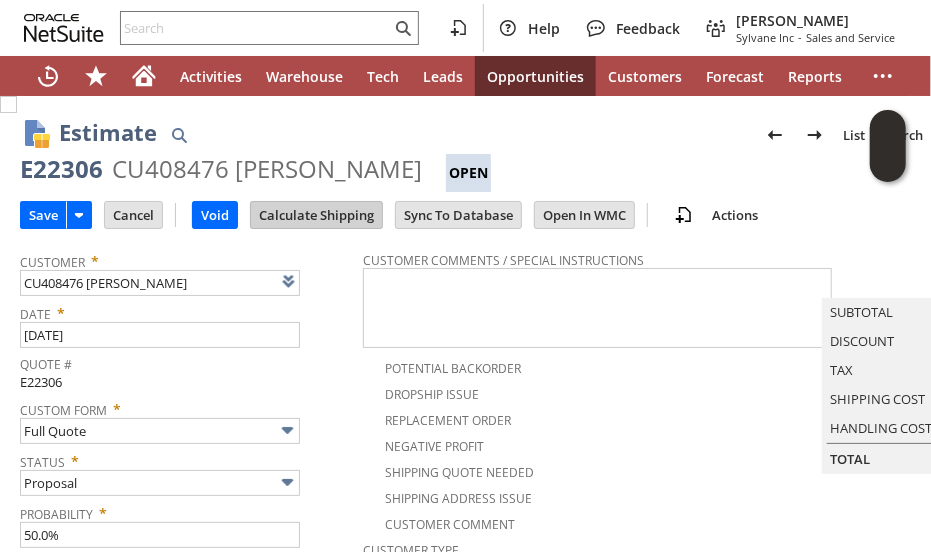 click on "Calculate Shipping" at bounding box center [316, 215] 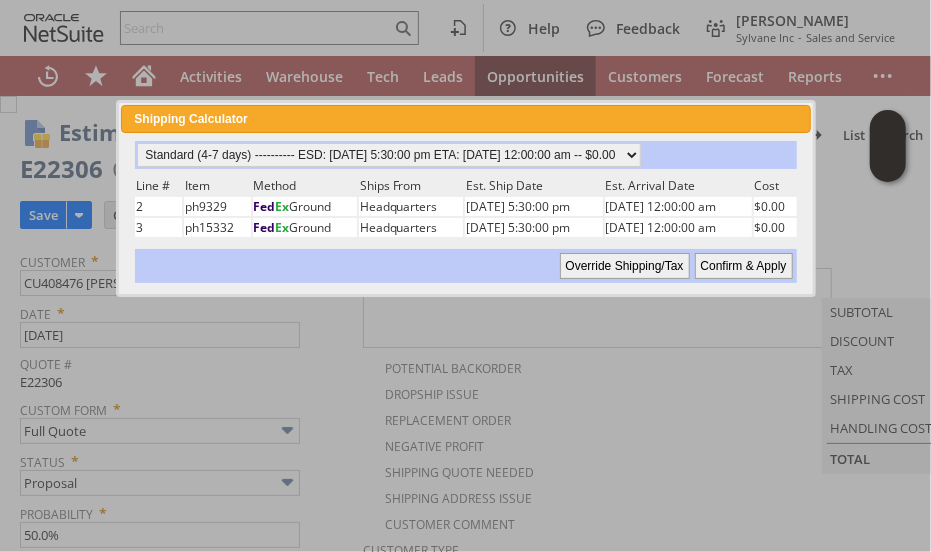 click on "Confirm & Apply" at bounding box center (744, 266) 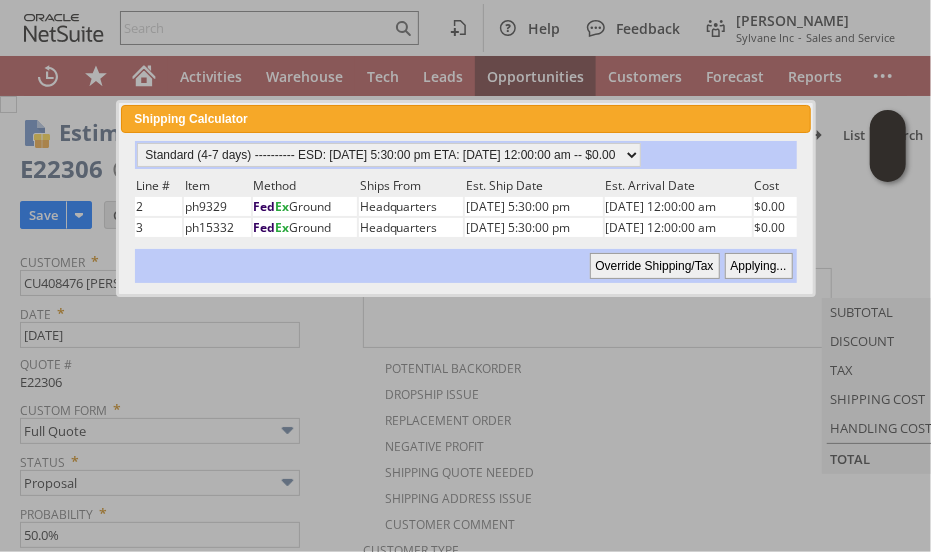type 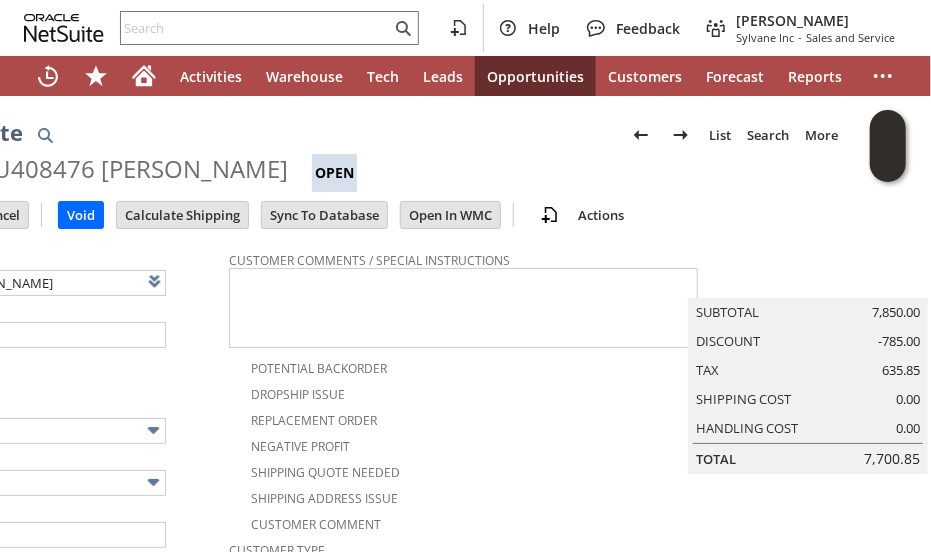 scroll, scrollTop: 0, scrollLeft: 0, axis: both 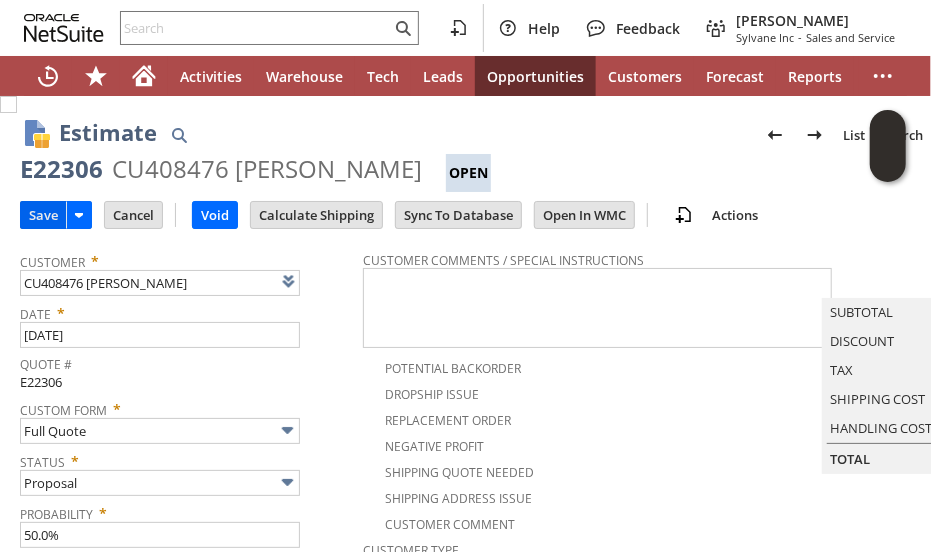 click on "Save" at bounding box center (43, 215) 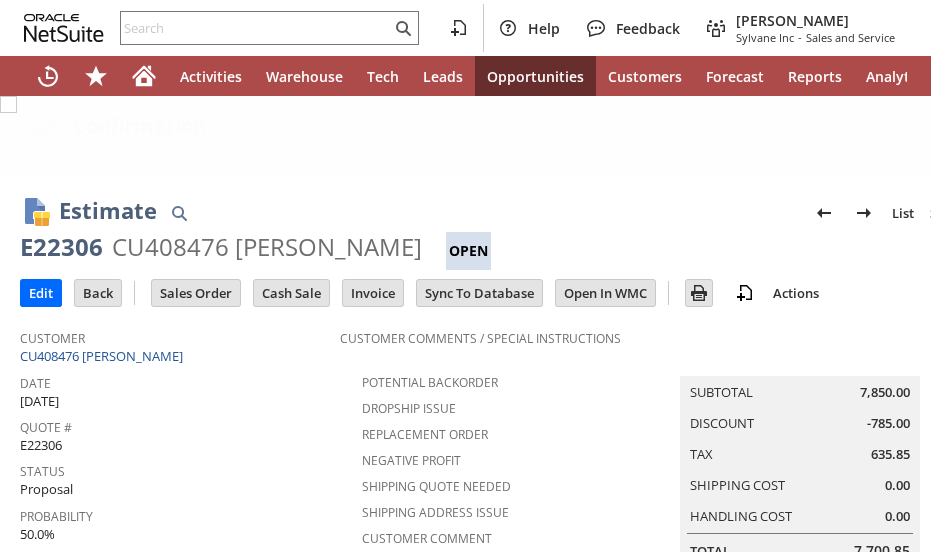 scroll, scrollTop: 0, scrollLeft: 0, axis: both 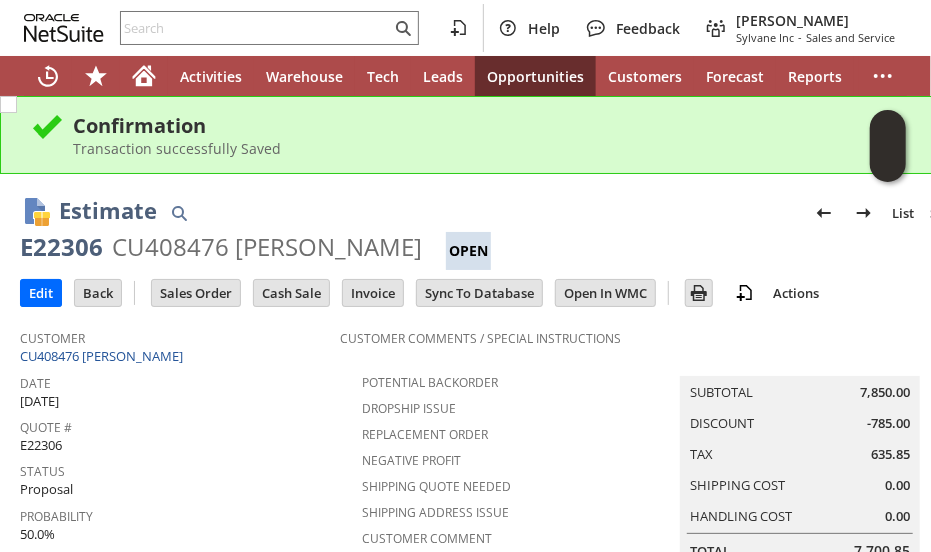 click on "CU408476 [PERSON_NAME]" at bounding box center (267, 247) 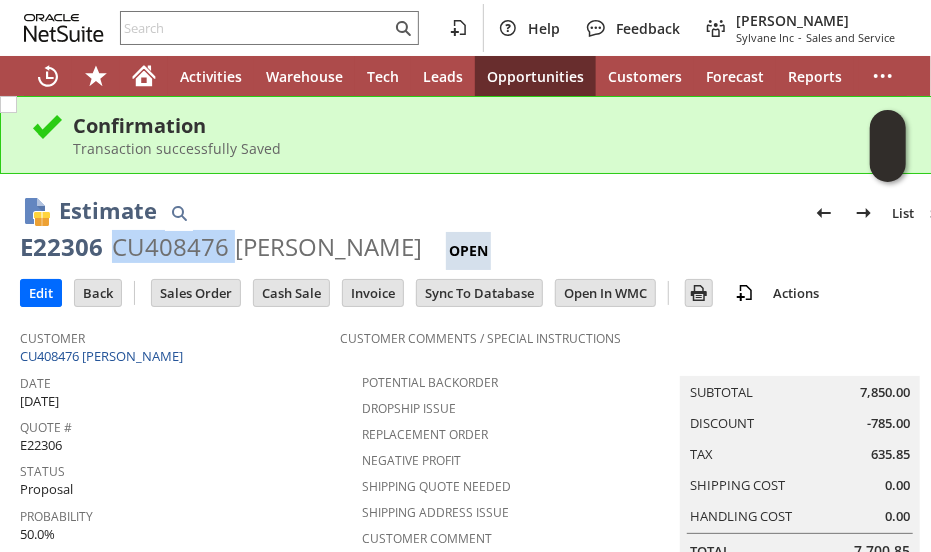 click on "CU408476 Brent J Hoerr" at bounding box center (267, 247) 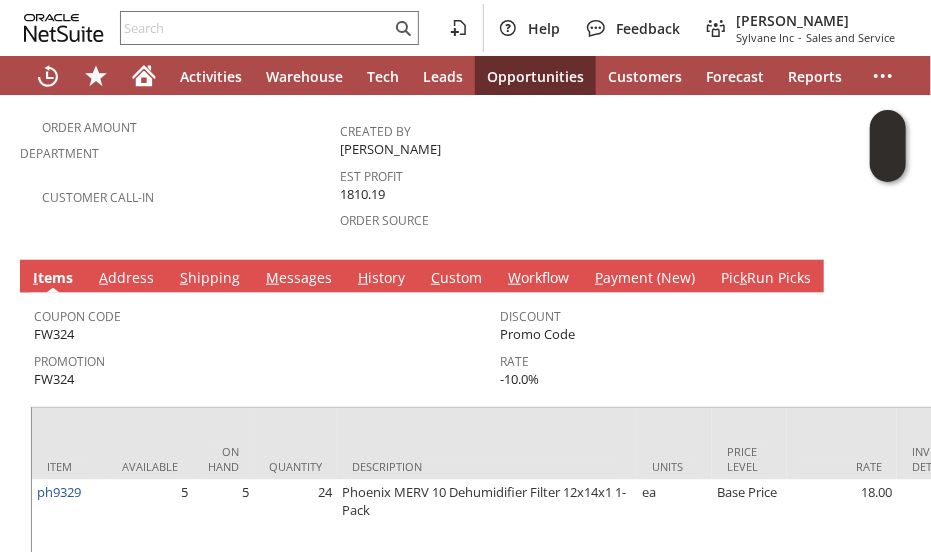 scroll, scrollTop: 800, scrollLeft: 0, axis: vertical 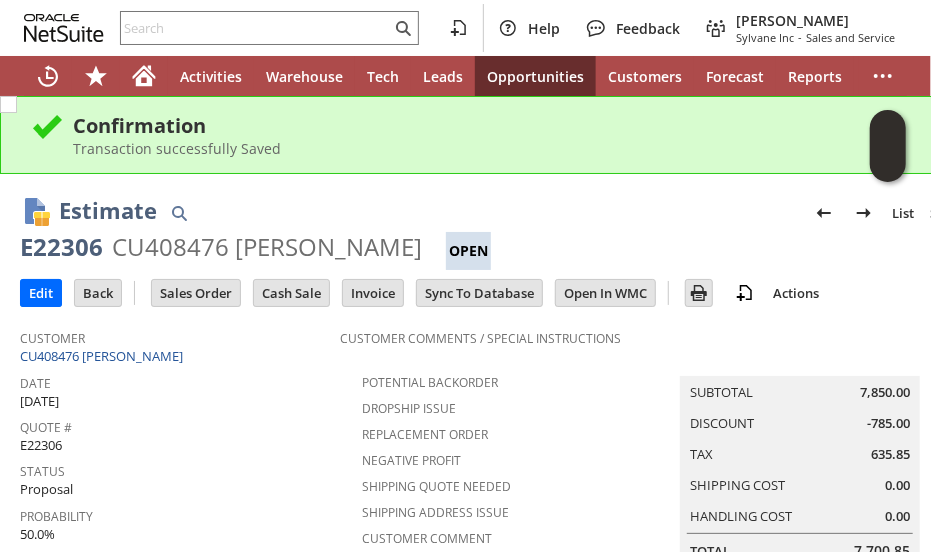 click on "E22306" at bounding box center (61, 247) 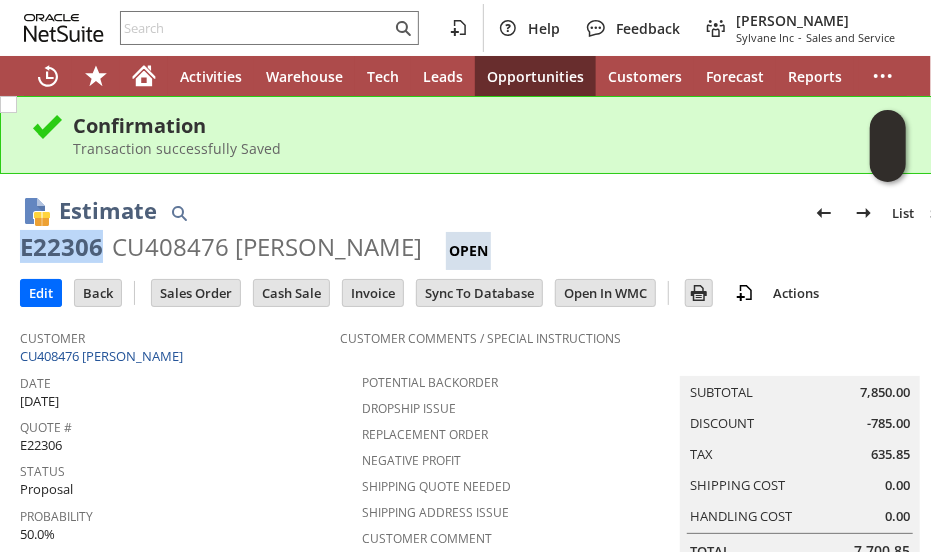 click on "E22306" at bounding box center (61, 247) 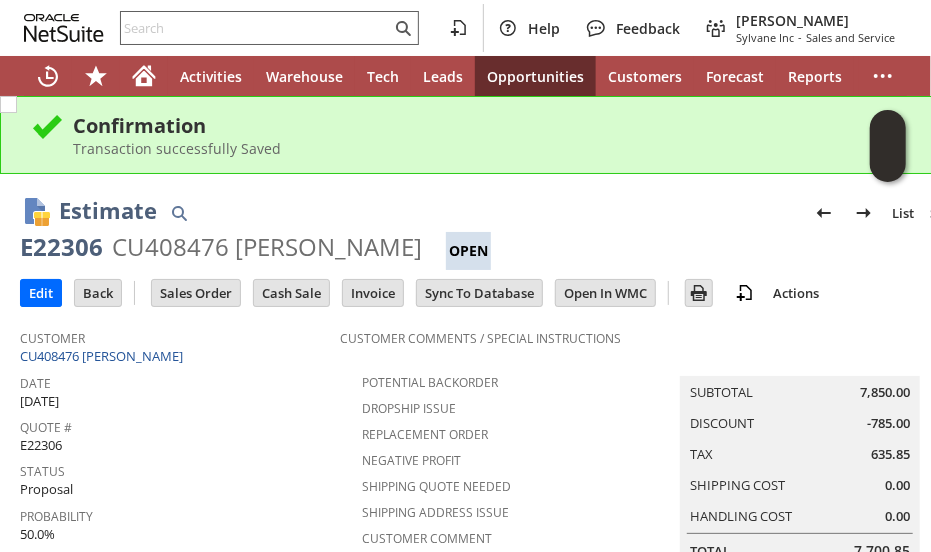 click at bounding box center [256, 28] 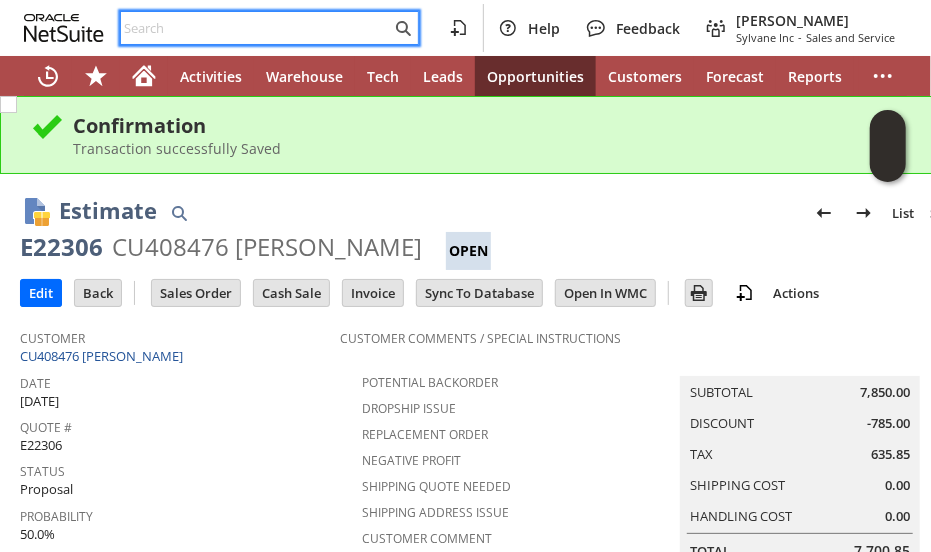 paste on "3045504548" 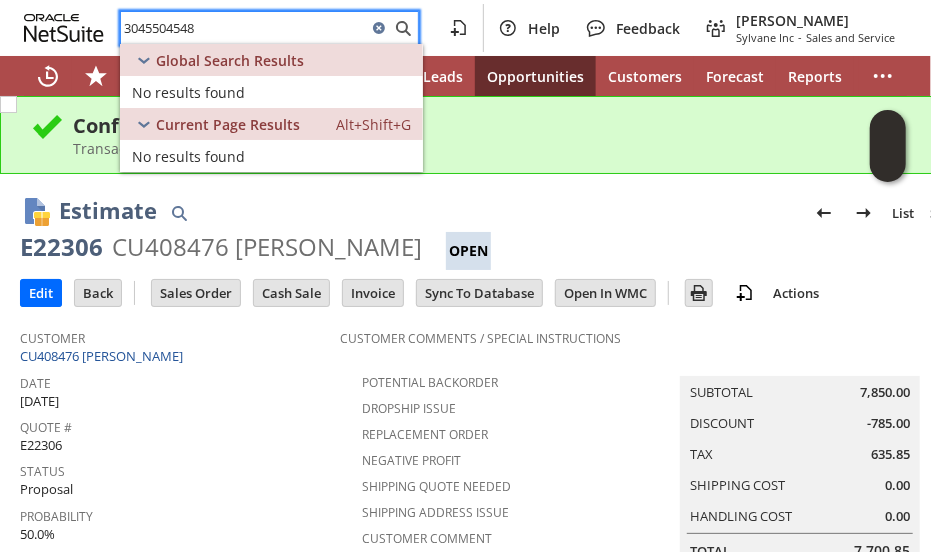 type on "3045504548" 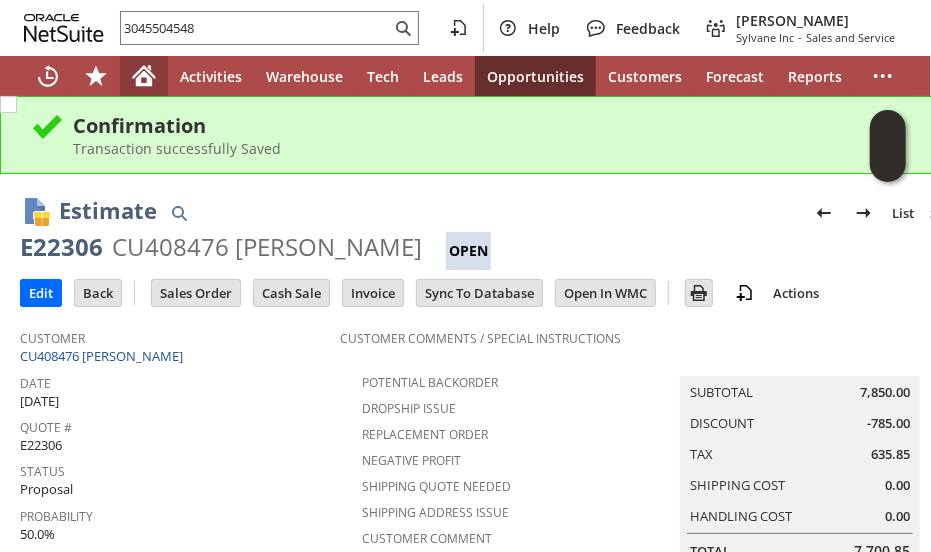 click at bounding box center (144, 76) 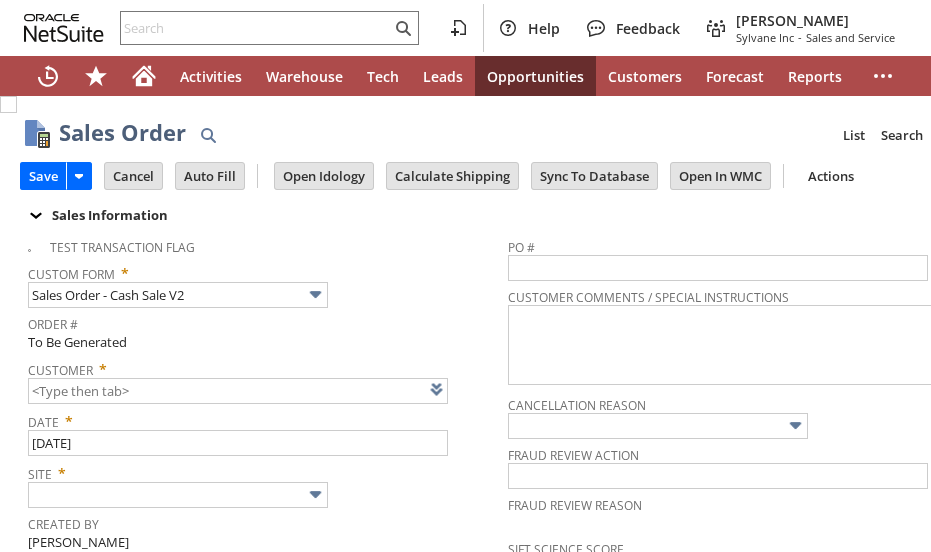 scroll, scrollTop: 0, scrollLeft: 0, axis: both 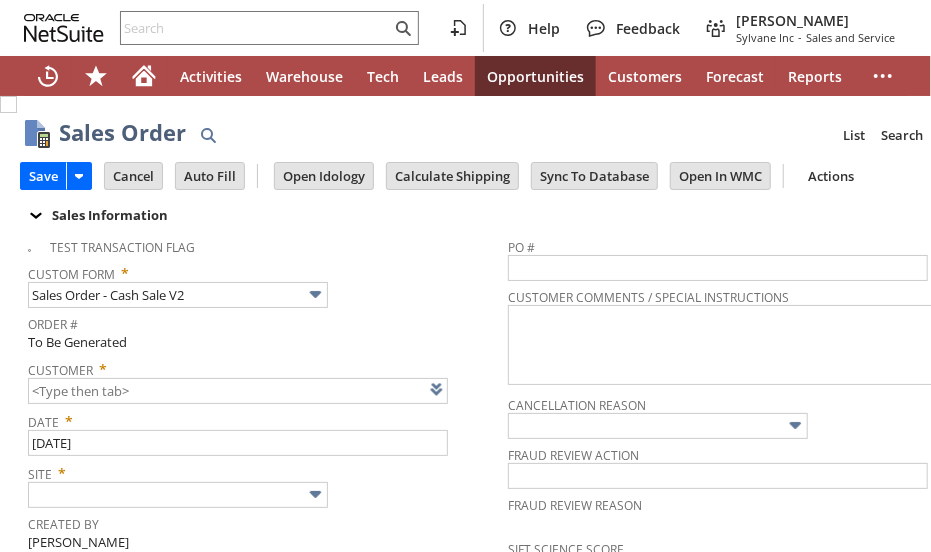 type on "Intelligent Recommendations ⁰" 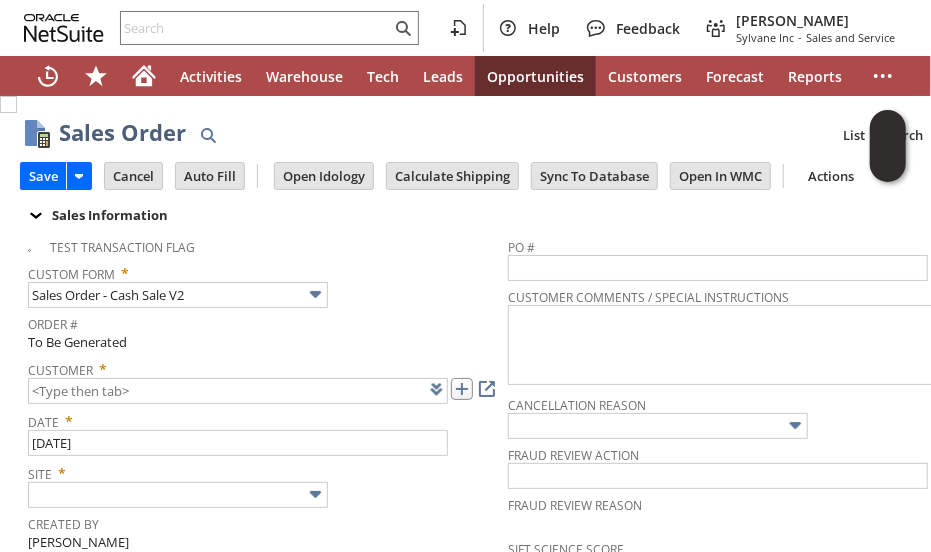 click at bounding box center [462, 389] 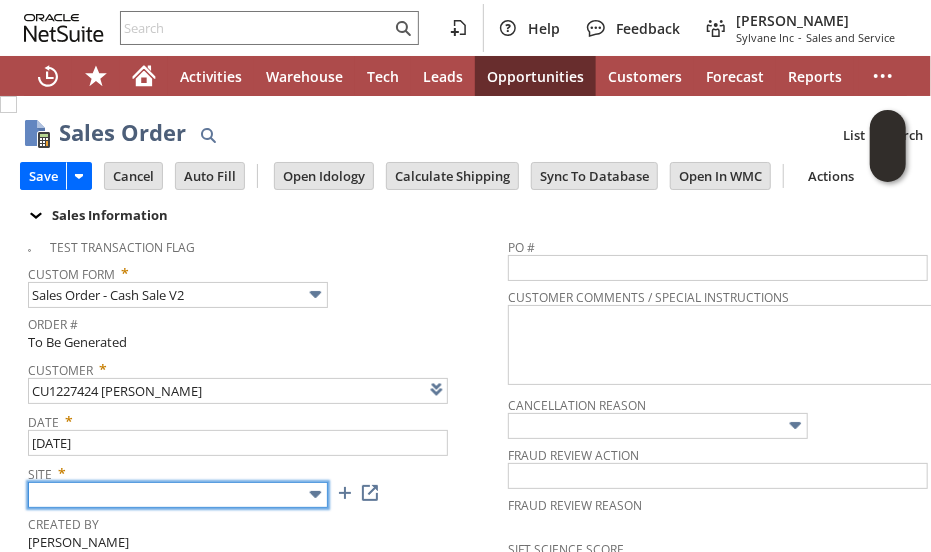 click at bounding box center (178, 495) 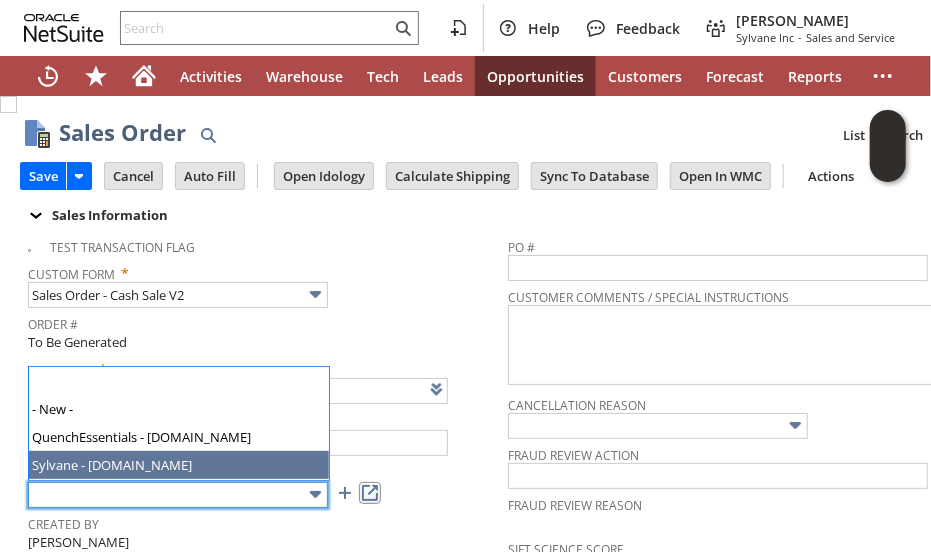 drag, startPoint x: 166, startPoint y: 473, endPoint x: 381, endPoint y: 501, distance: 216.81558 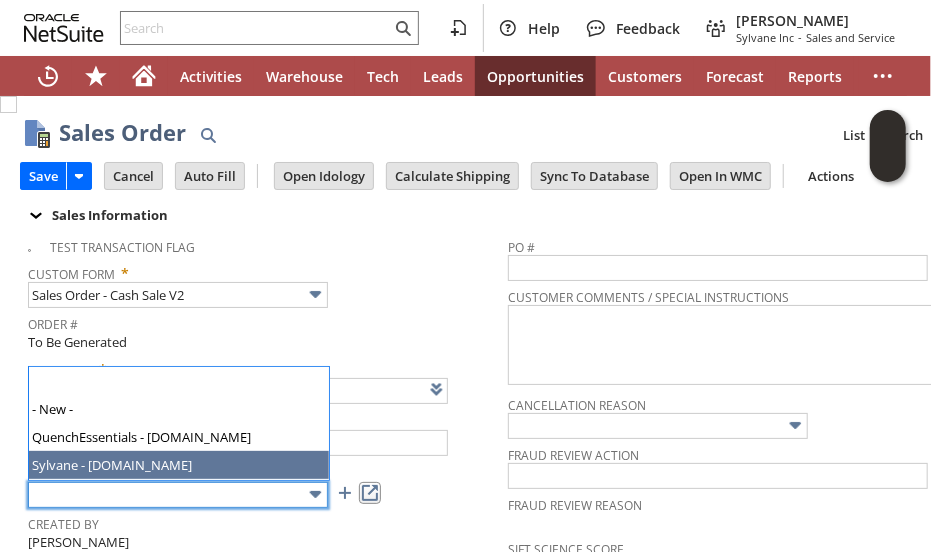 type on "Sylvane - [DOMAIN_NAME]" 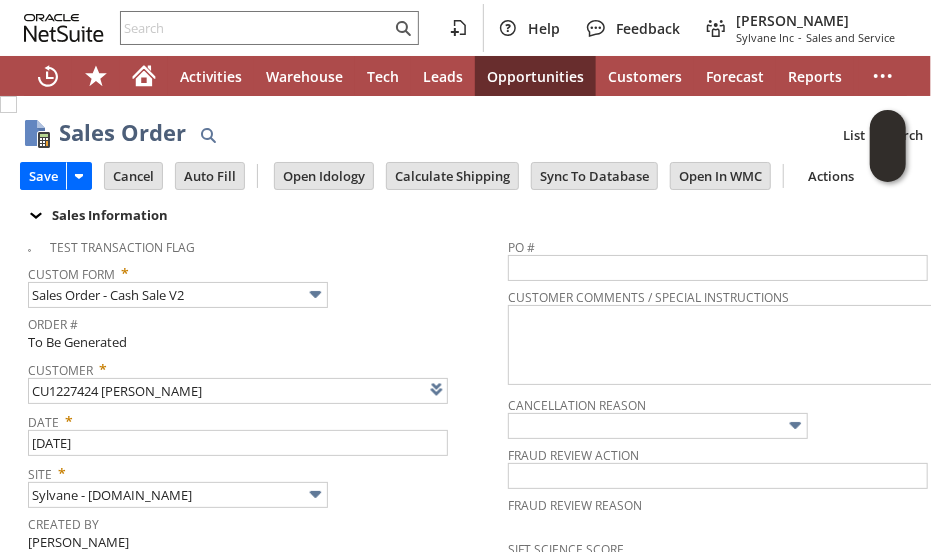 drag, startPoint x: 423, startPoint y: 504, endPoint x: 441, endPoint y: 481, distance: 29.206163 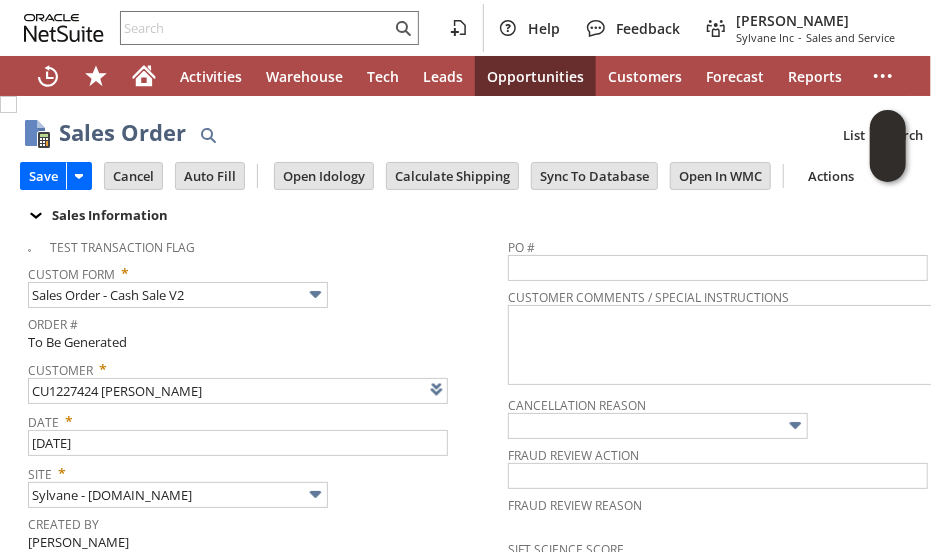click on "Site
*
Sylvane - www.sylvane.com" at bounding box center [263, 483] 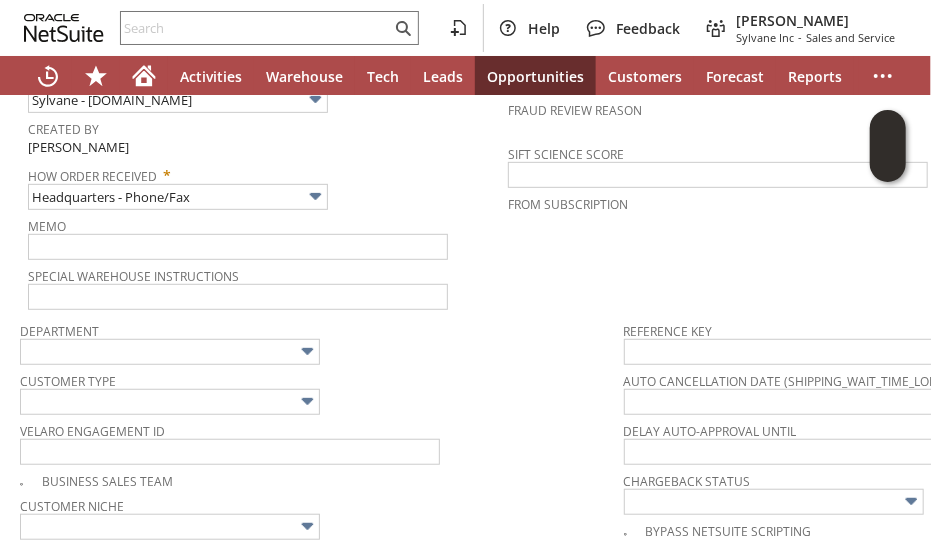 scroll, scrollTop: 400, scrollLeft: 0, axis: vertical 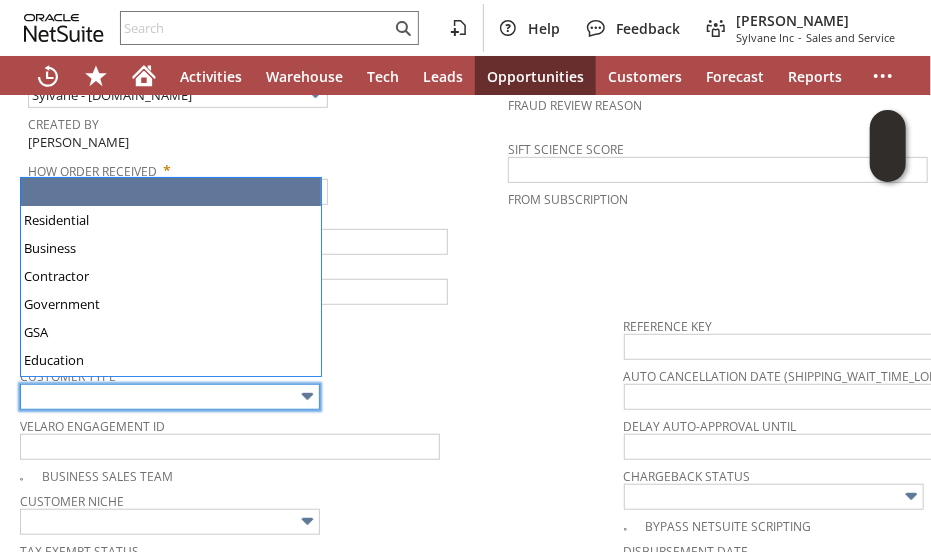 click at bounding box center (170, 397) 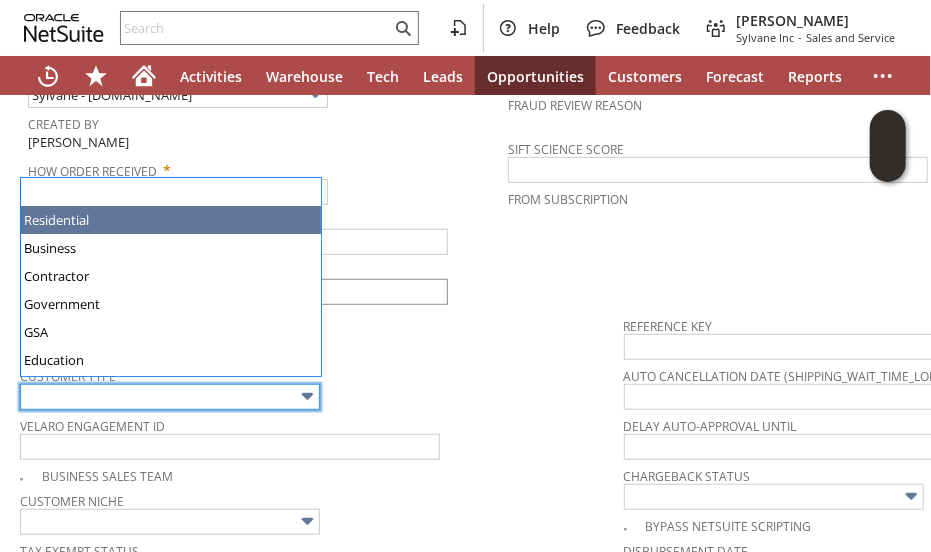 type on "Residential" 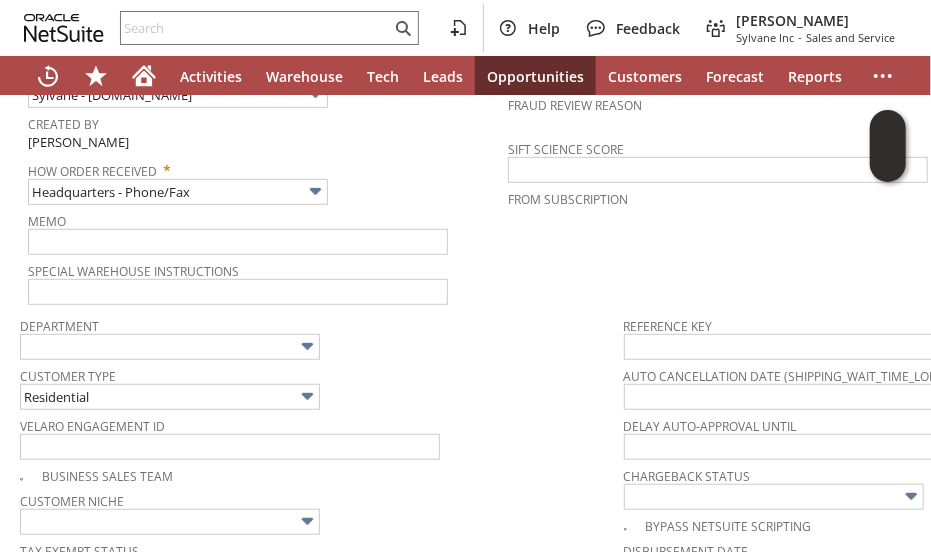 drag, startPoint x: 429, startPoint y: 375, endPoint x: 430, endPoint y: 365, distance: 10.049875 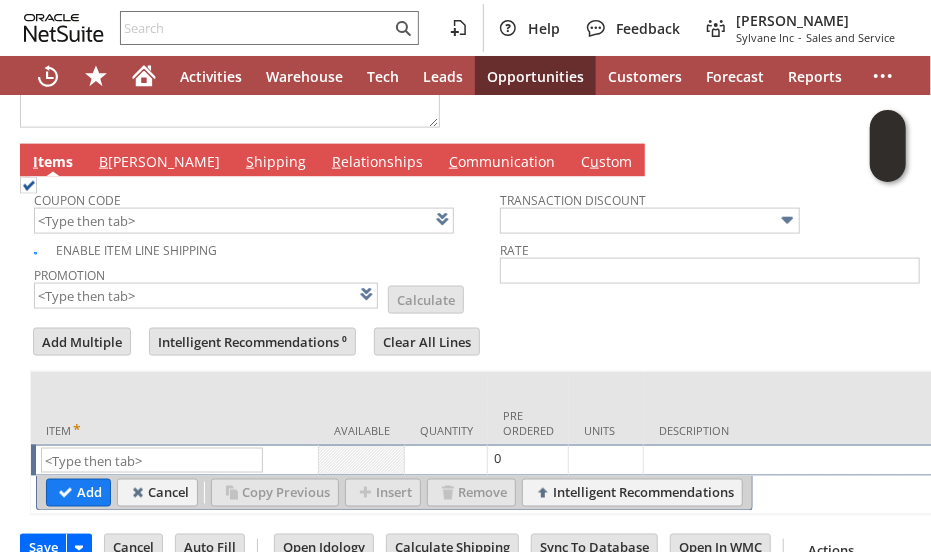 scroll, scrollTop: 1060, scrollLeft: 0, axis: vertical 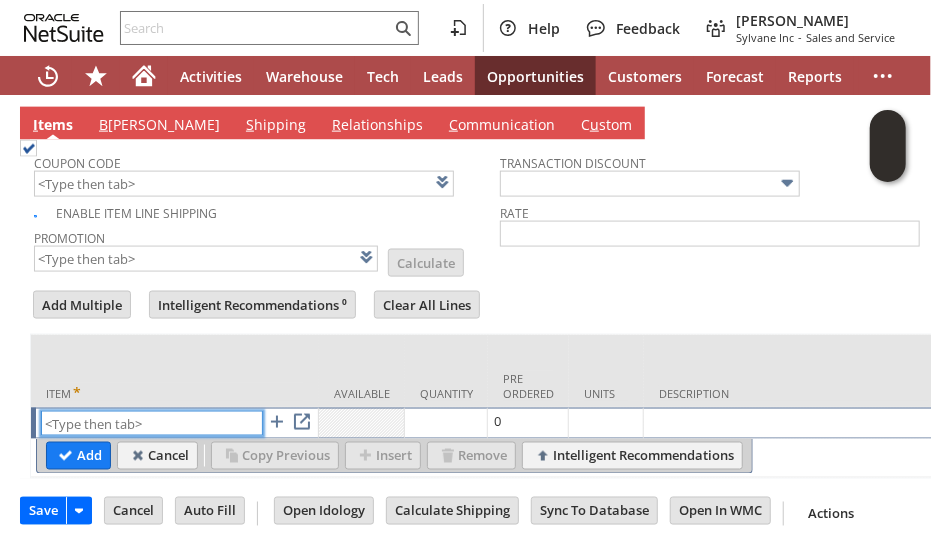 click at bounding box center [152, 423] 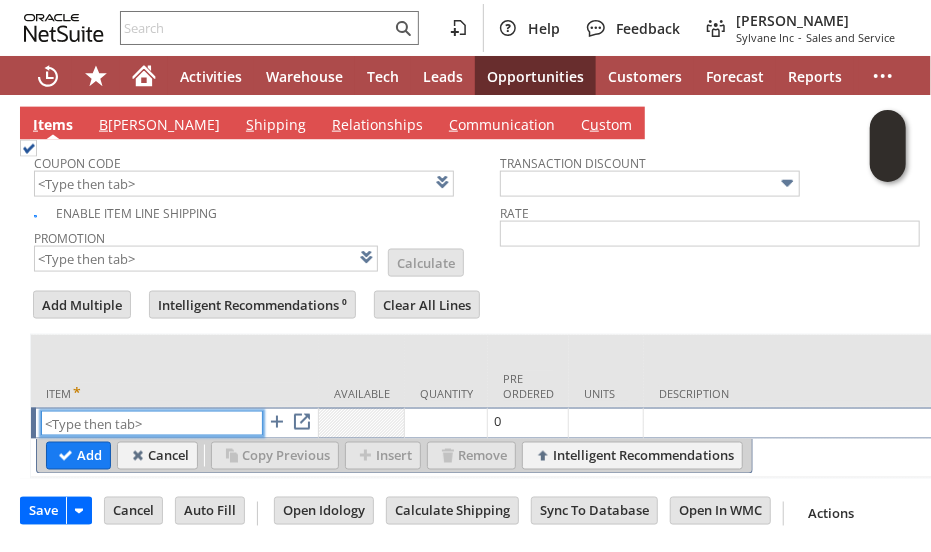 paste on "dr8457" 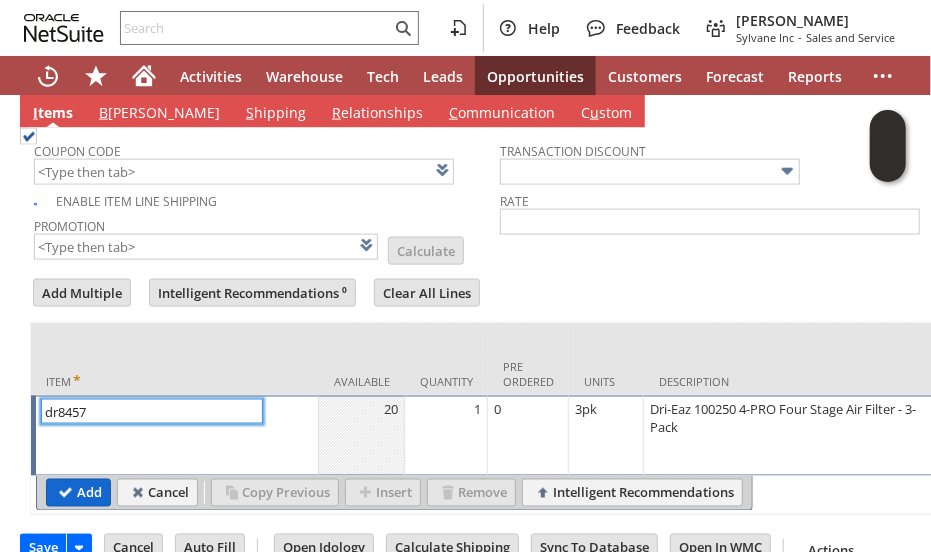 type on "dr8457" 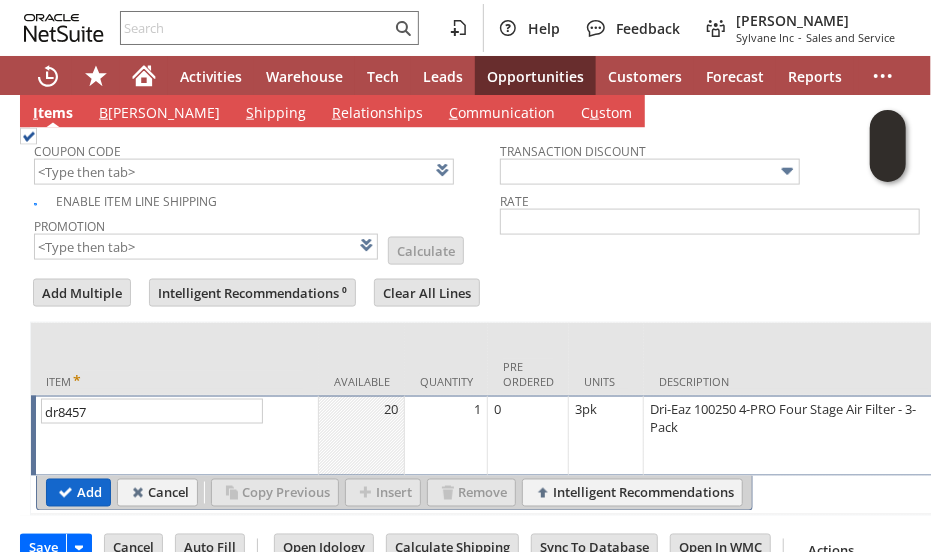 click on "Add" at bounding box center [78, 493] 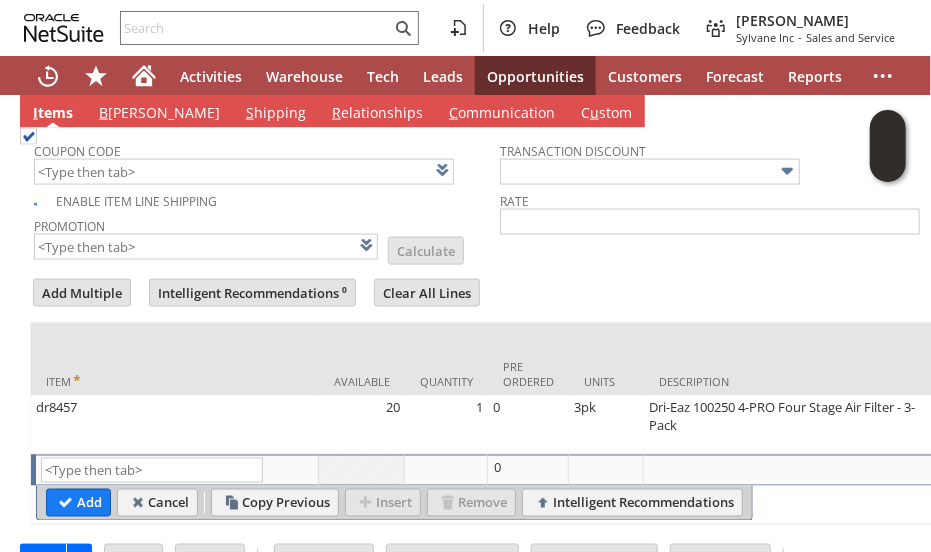 click at bounding box center [500, 271] 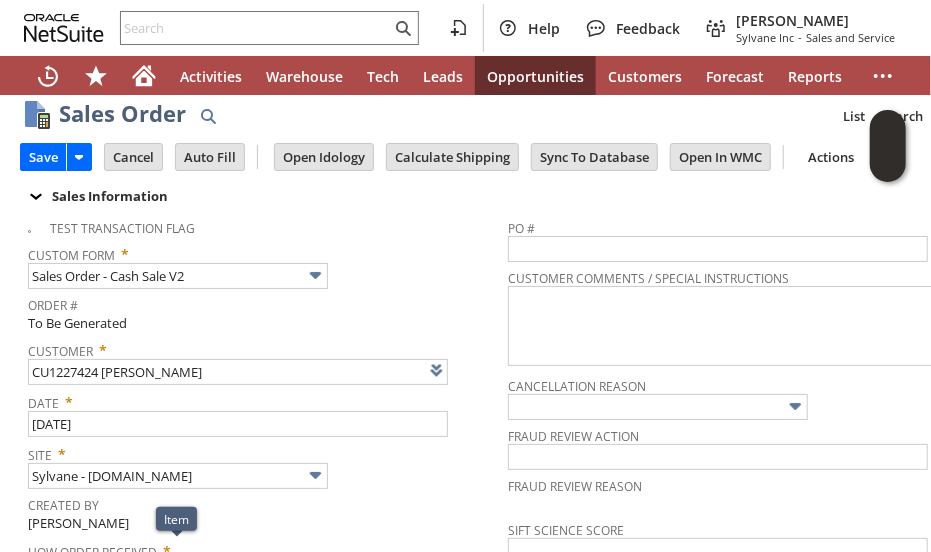 scroll, scrollTop: 0, scrollLeft: 0, axis: both 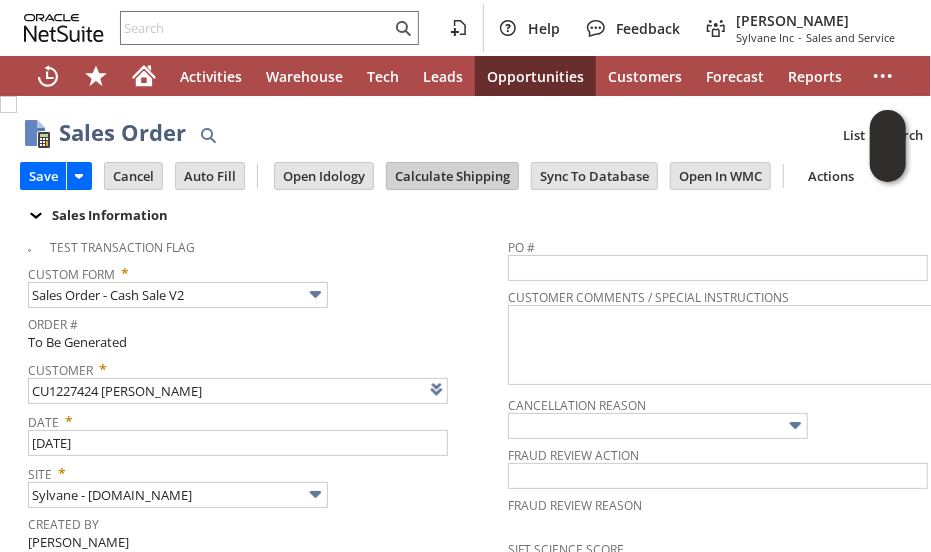 click on "Calculate Shipping" at bounding box center (452, 176) 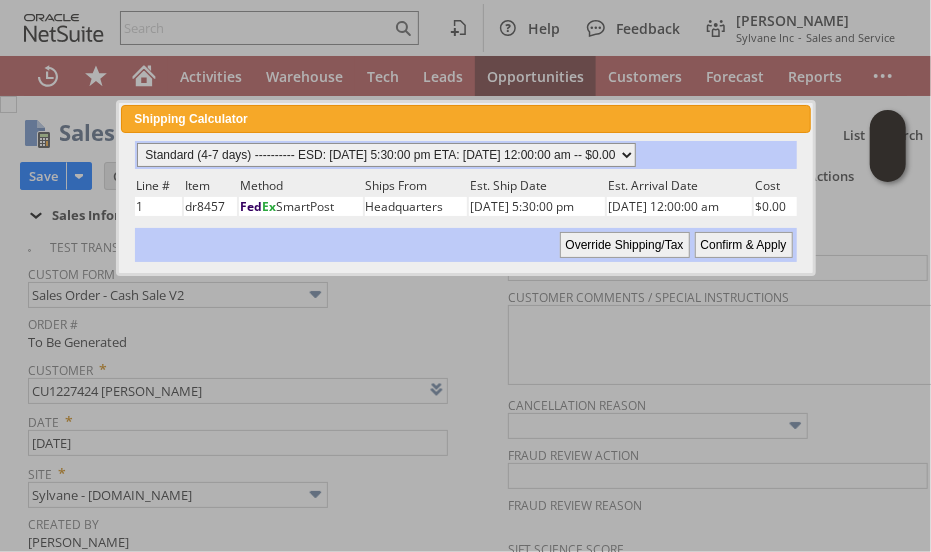 drag, startPoint x: 616, startPoint y: 152, endPoint x: 616, endPoint y: 164, distance: 12 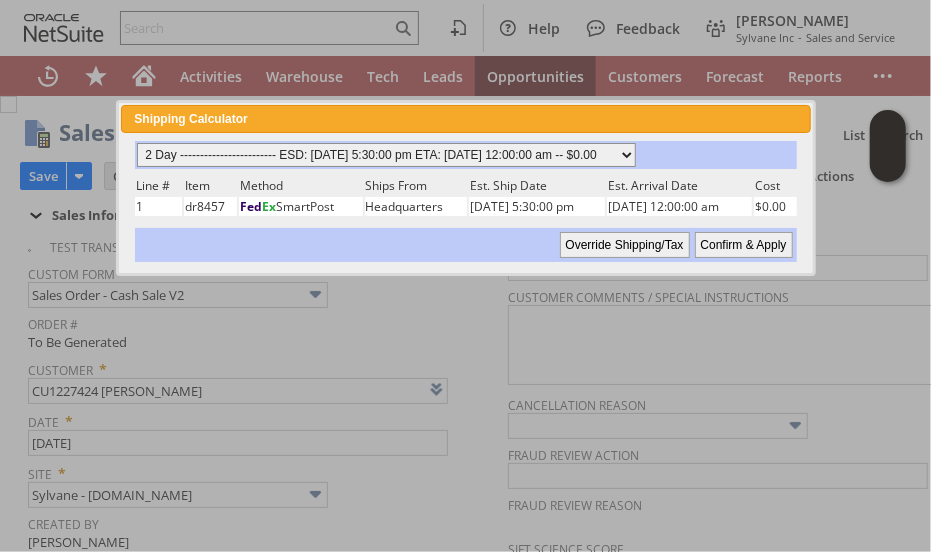 click on "Standard (4-7 days) ---------- ESD: 07/18/2025 5:30:00 pm  ETA: 07/23/2025 12:00:00 am -- $0.00 3 Day ------------------------ ESD: 07/18/2025 5:30:00 pm  ETA: 07/22/2025 12:00:00 am -- $0.00 2 Day ------------------------ ESD: 07/18/2025 5:30:00 pm  ETA: 07/22/2025 12:00:00 am -- $0.00" at bounding box center [386, 155] 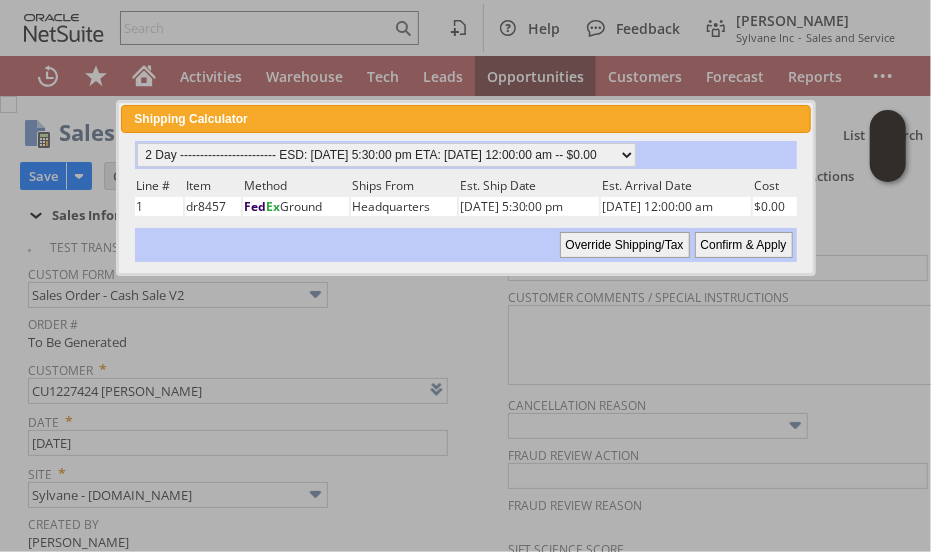 click on "Confirm & Apply" at bounding box center (744, 245) 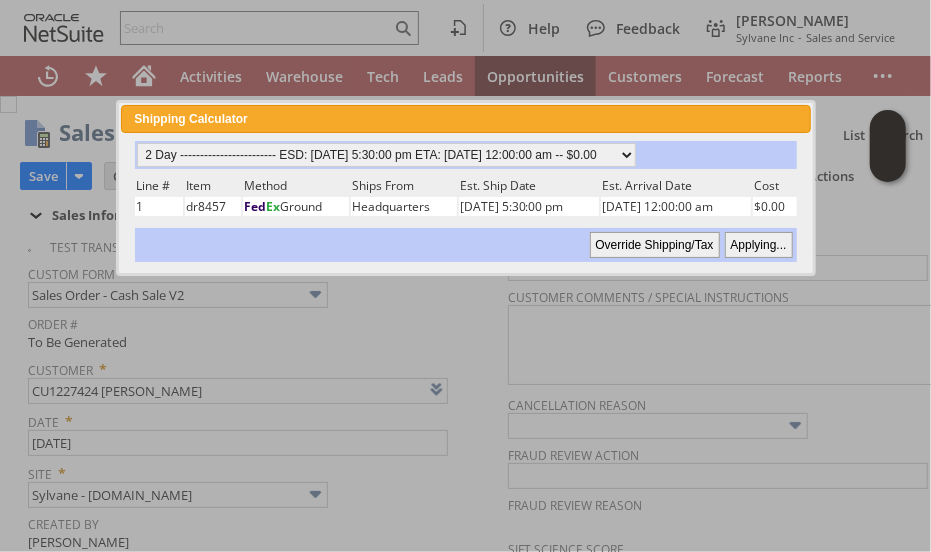 type 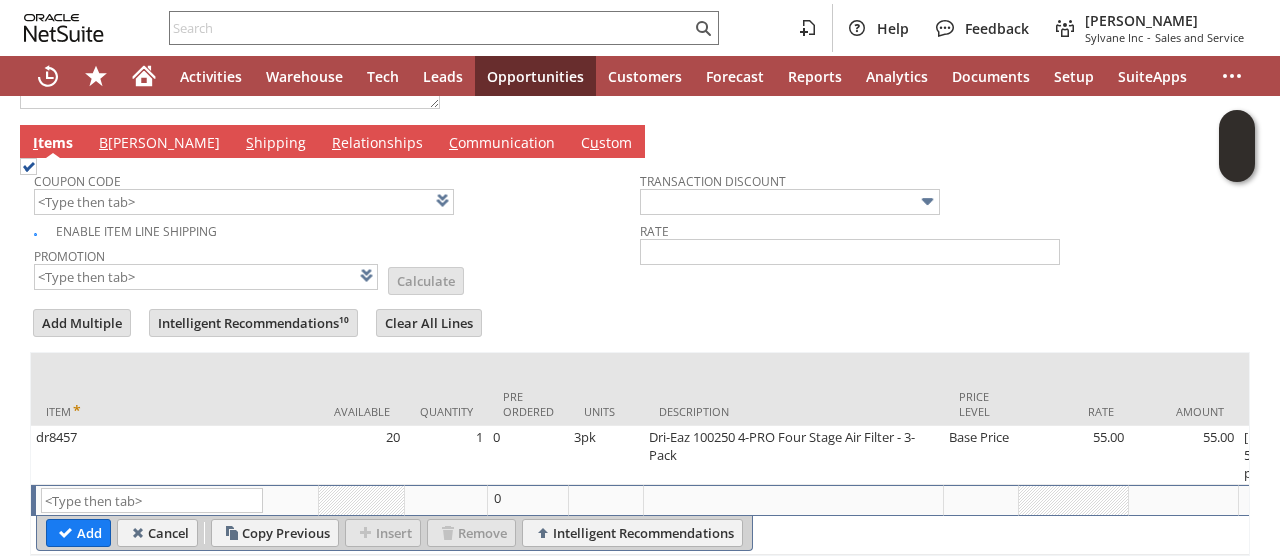 scroll, scrollTop: 914, scrollLeft: 0, axis: vertical 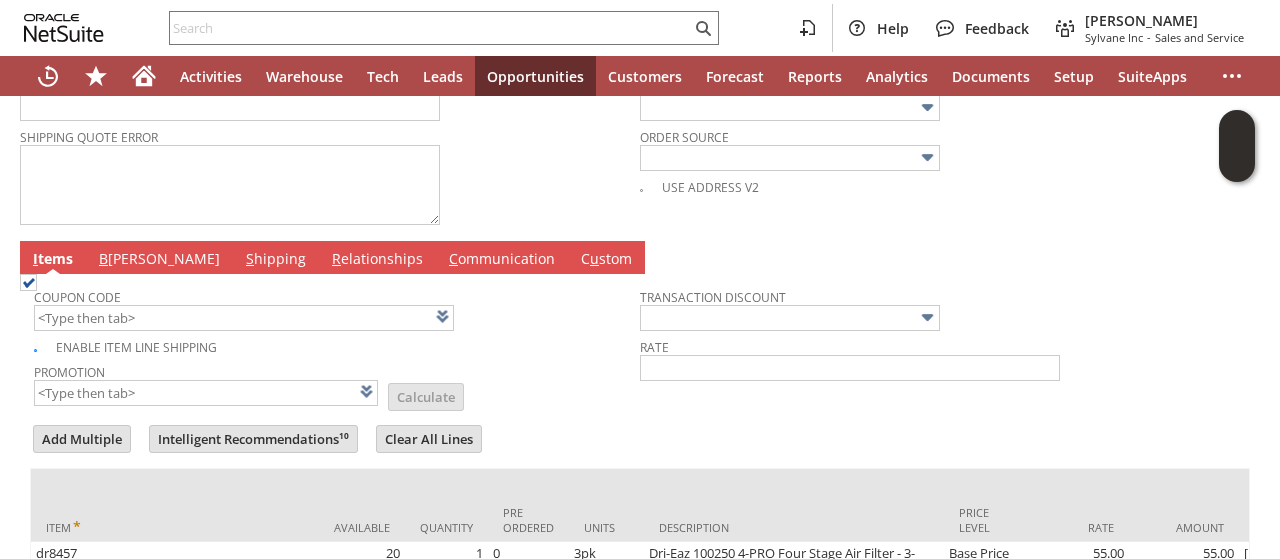 click on "B illing" at bounding box center (159, 260) 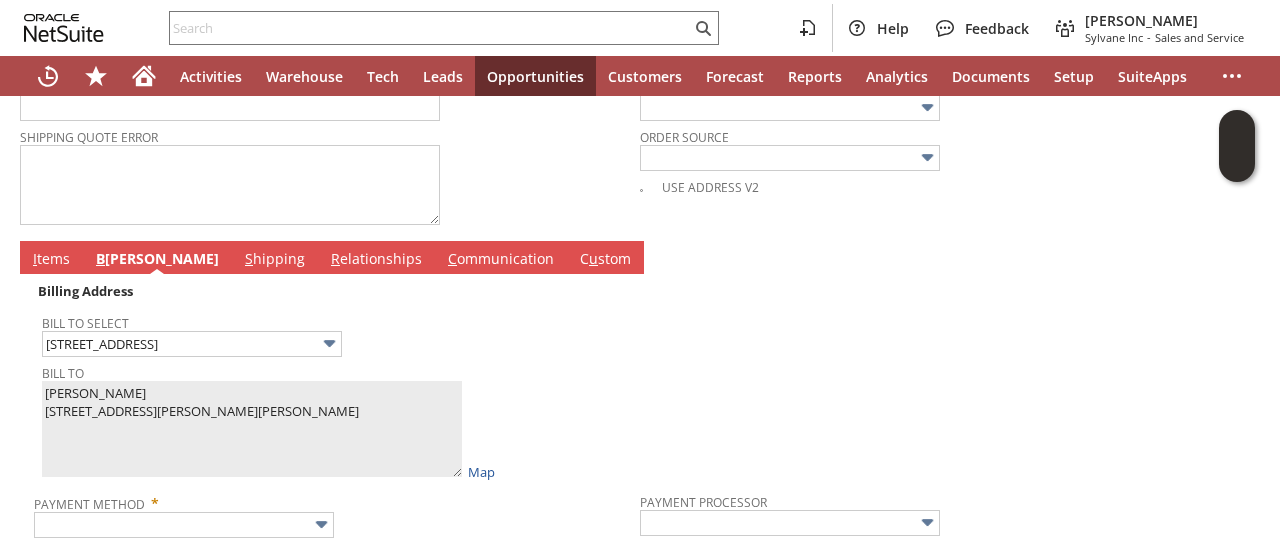 click on "Bill To Select
259 Wood Drive" at bounding box center (336, 333) 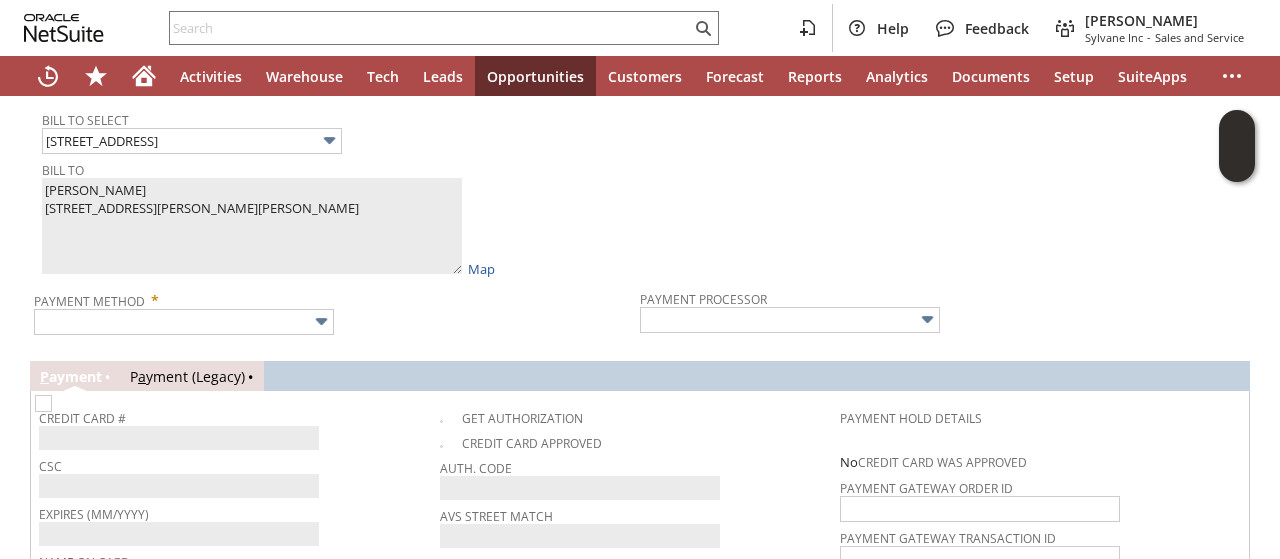 scroll, scrollTop: 1414, scrollLeft: 0, axis: vertical 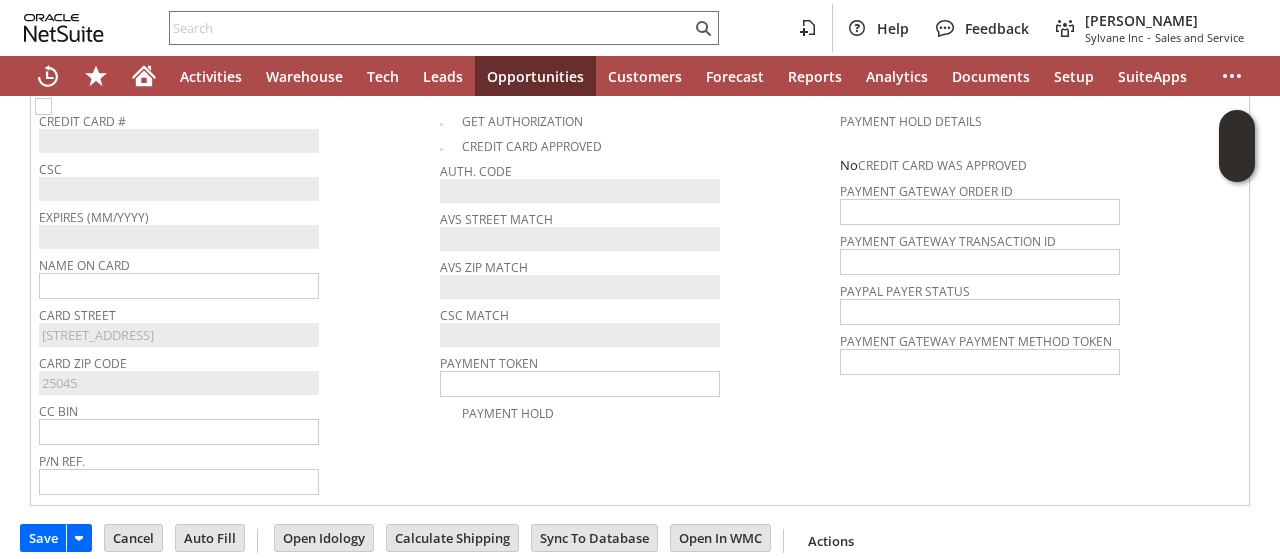 click on "Name On Card" at bounding box center (239, 276) 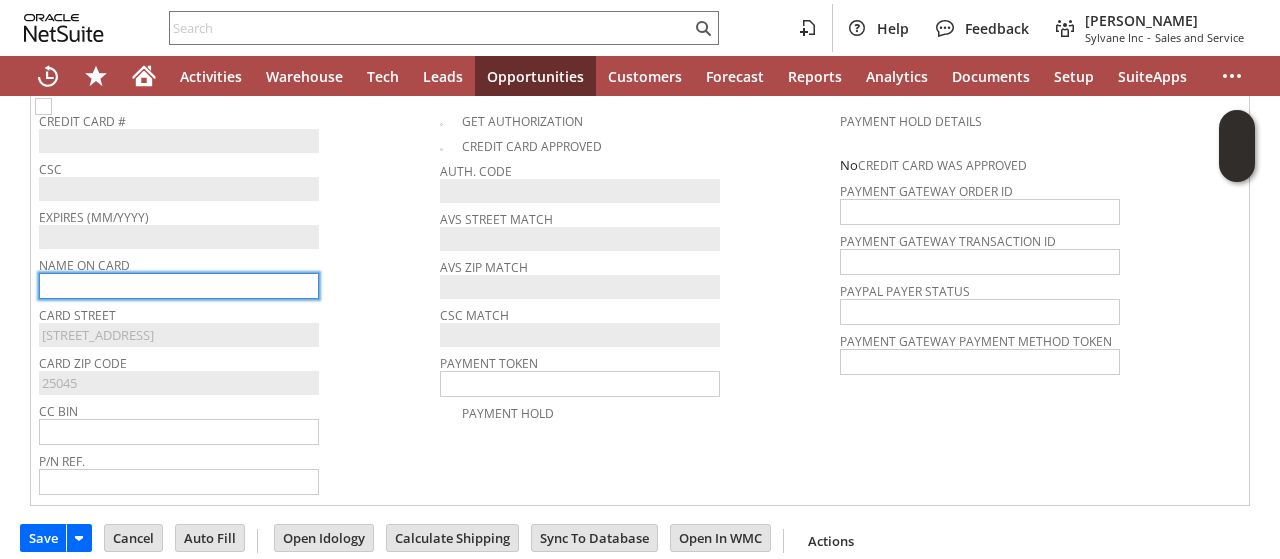 click at bounding box center [179, 286] 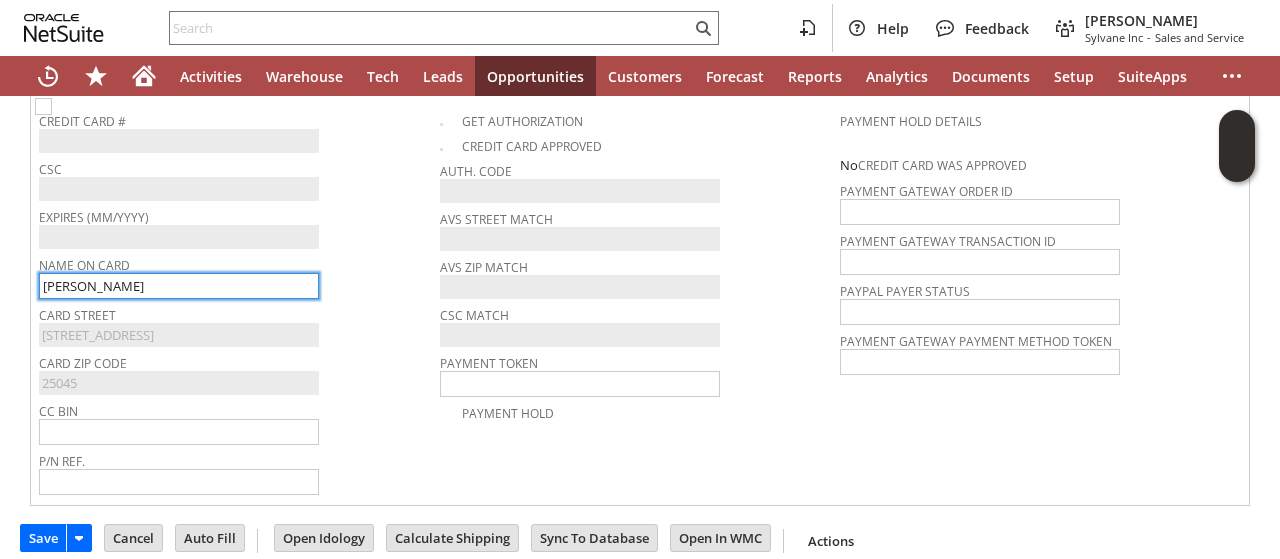 type on "Lytle Batten" 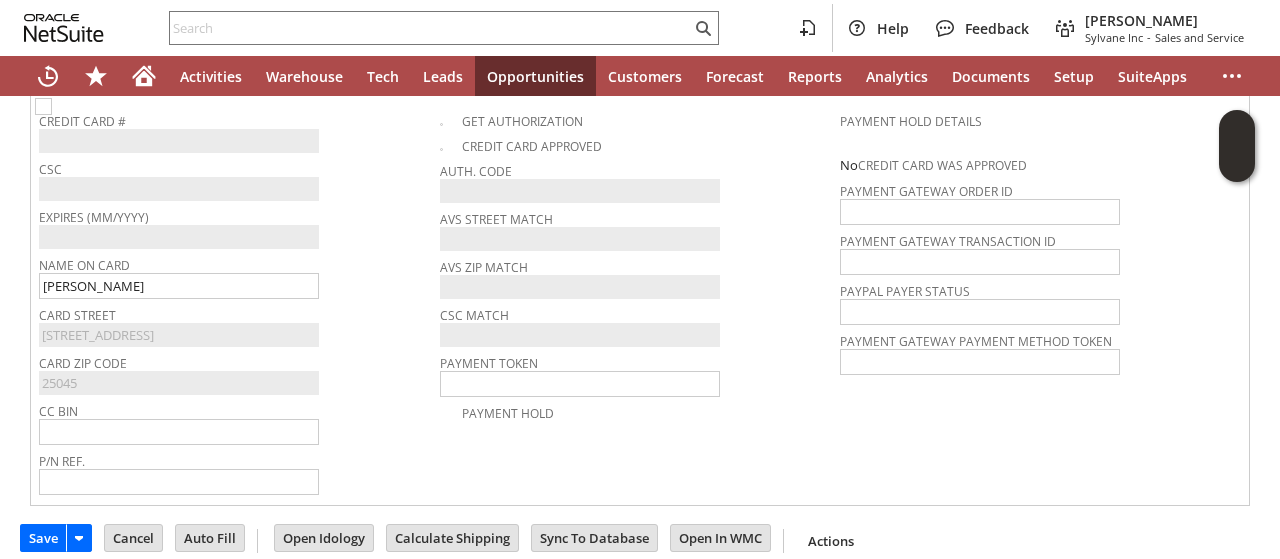 click on "Card Street
259 Wood Drive" at bounding box center (234, 324) 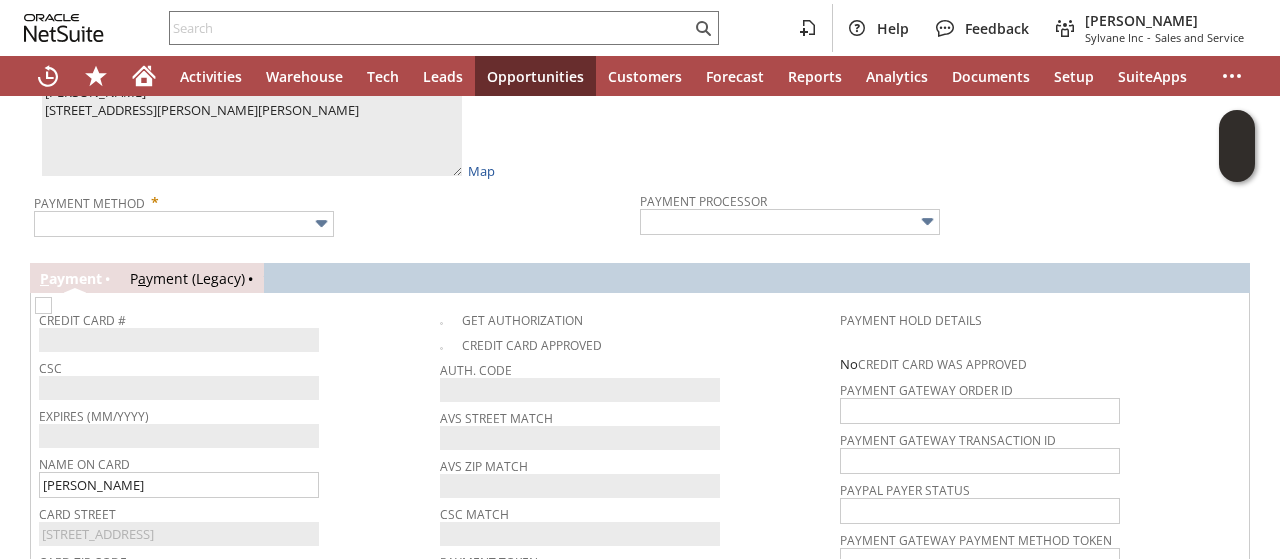 scroll, scrollTop: 1214, scrollLeft: 0, axis: vertical 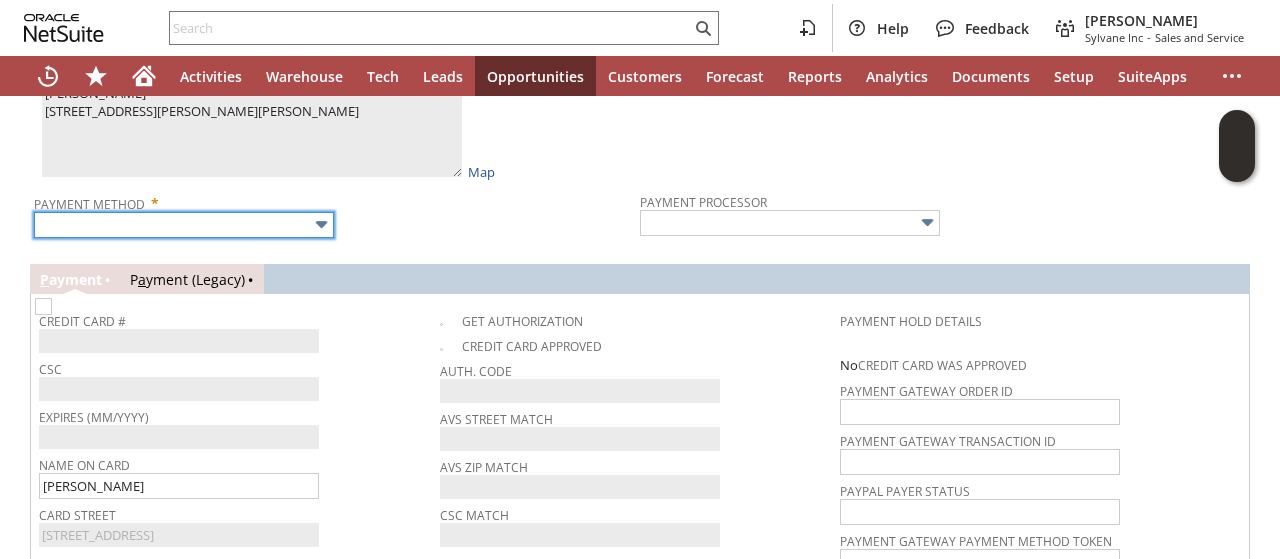 click at bounding box center (184, 225) 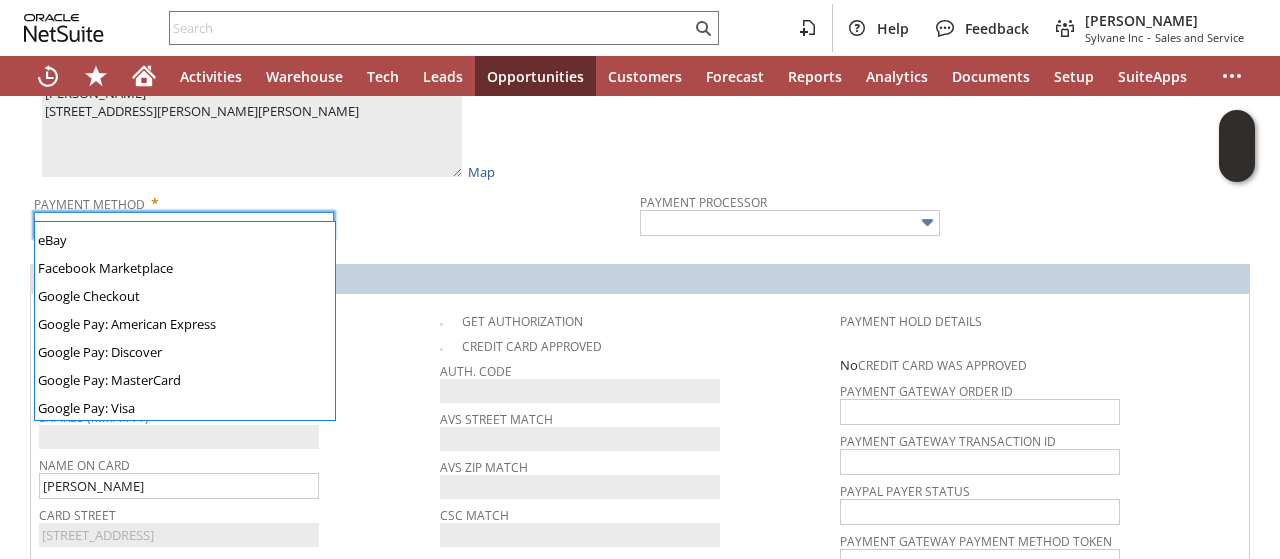 scroll, scrollTop: 558, scrollLeft: 0, axis: vertical 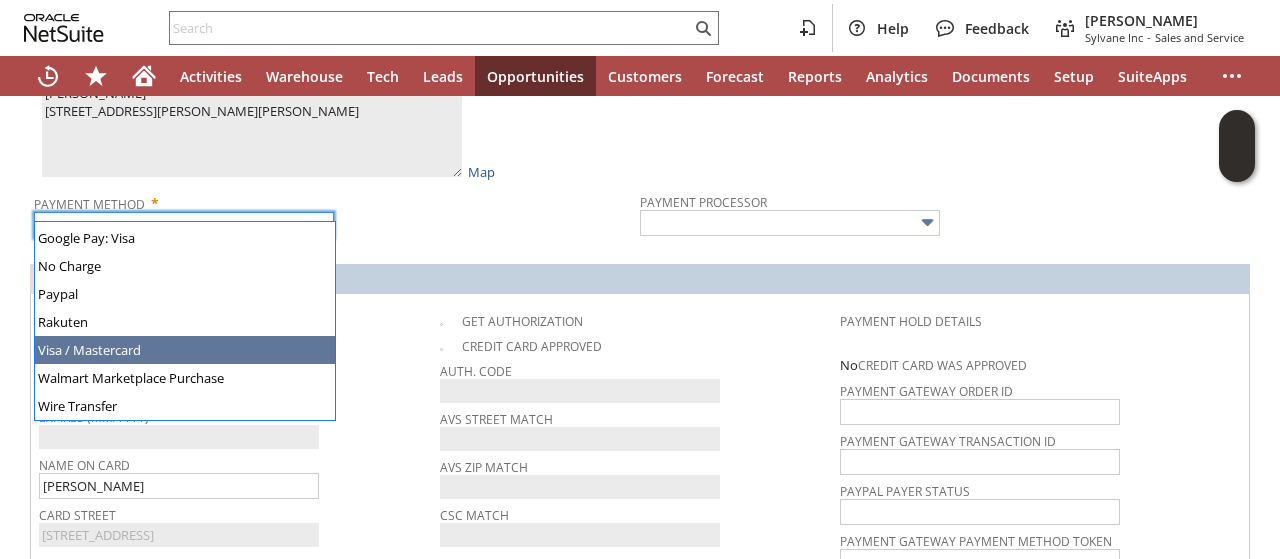 drag, startPoint x: 200, startPoint y: 352, endPoint x: 211, endPoint y: 350, distance: 11.18034 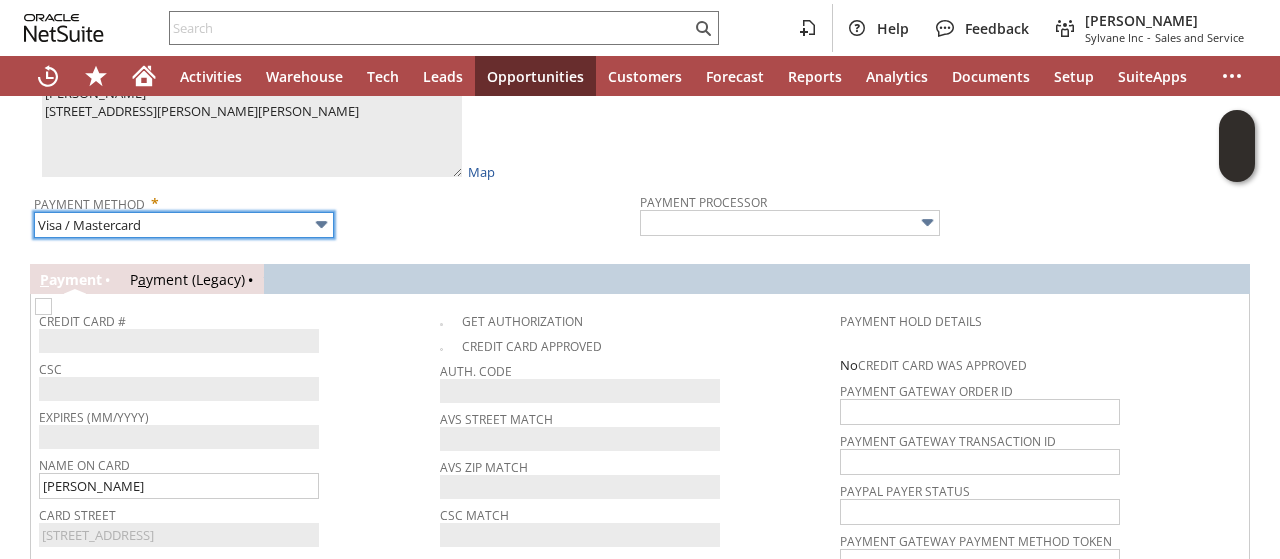 type on "Braintree" 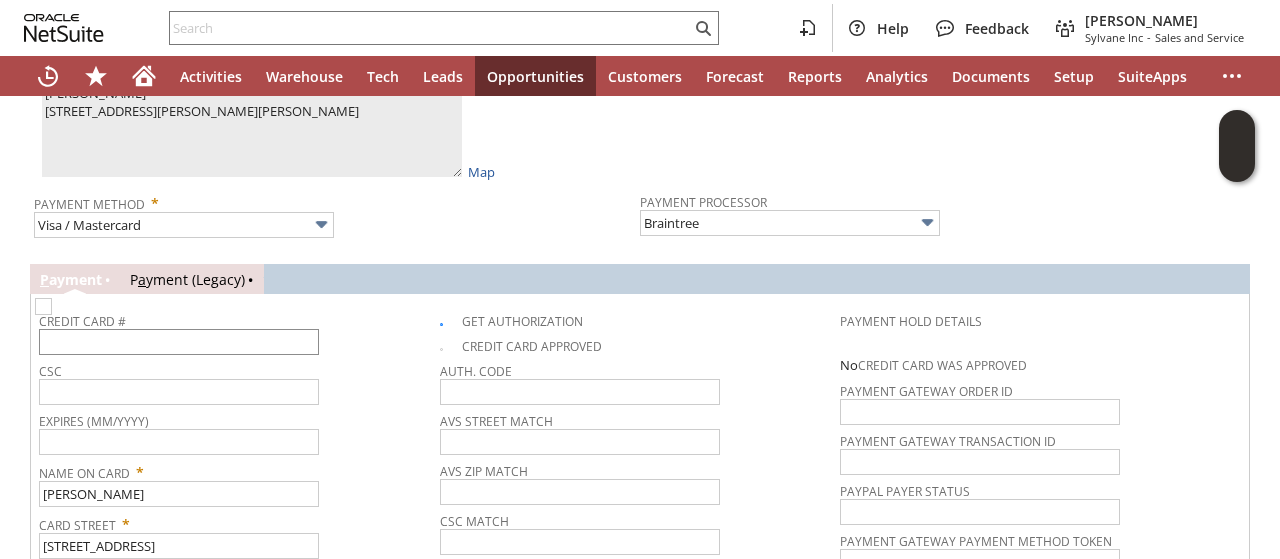 drag, startPoint x: 373, startPoint y: 305, endPoint x: 277, endPoint y: 315, distance: 96.519424 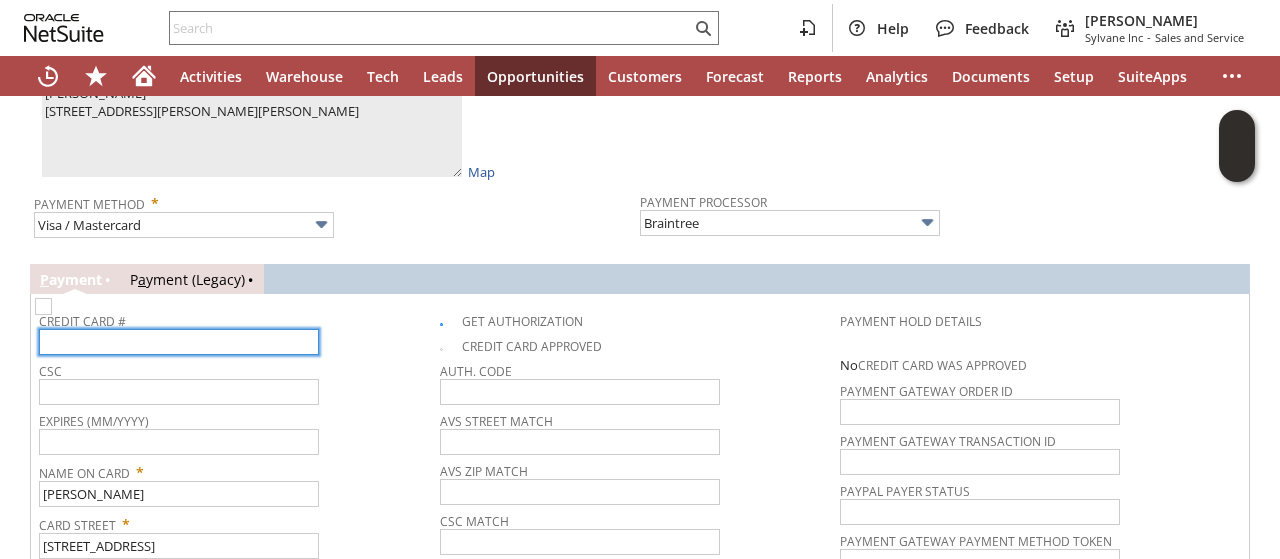click at bounding box center (179, 342) 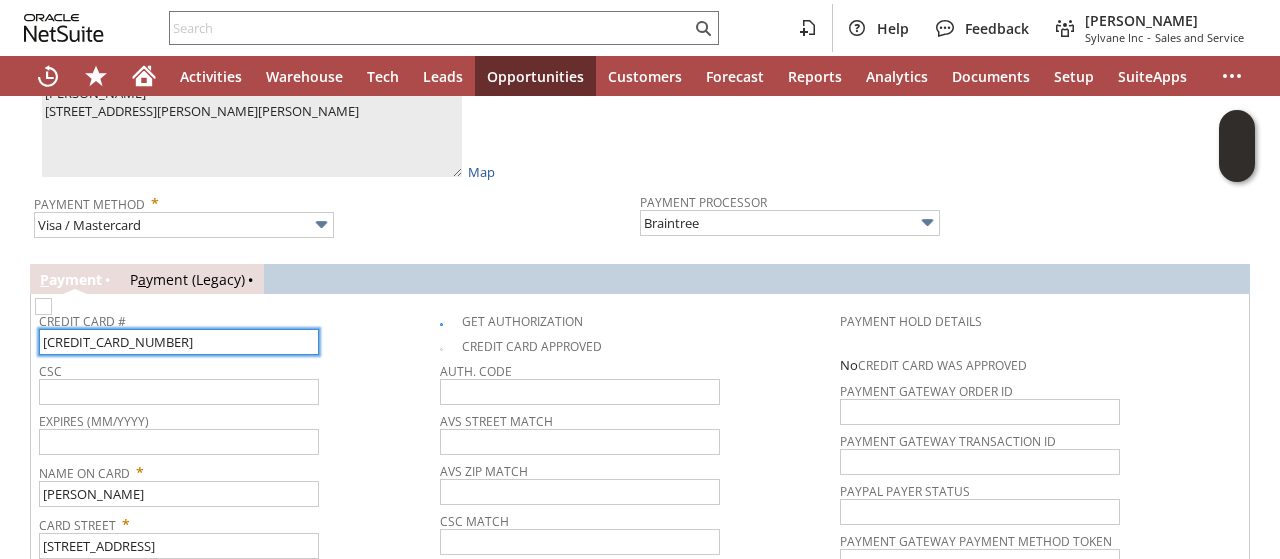 type on "4487740301726886" 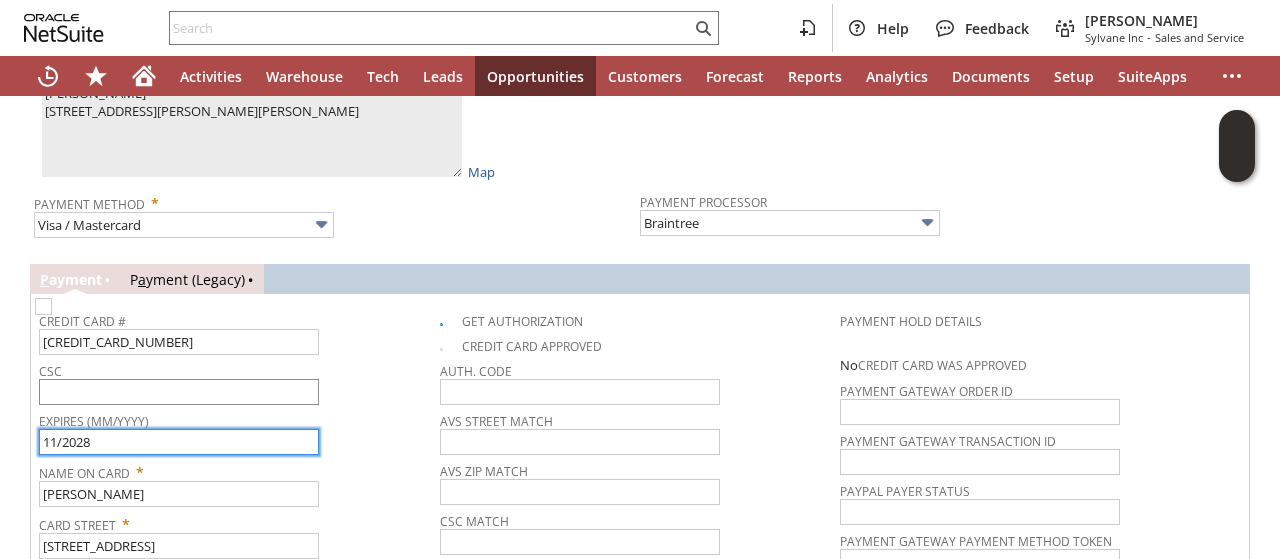 type on "11/2028" 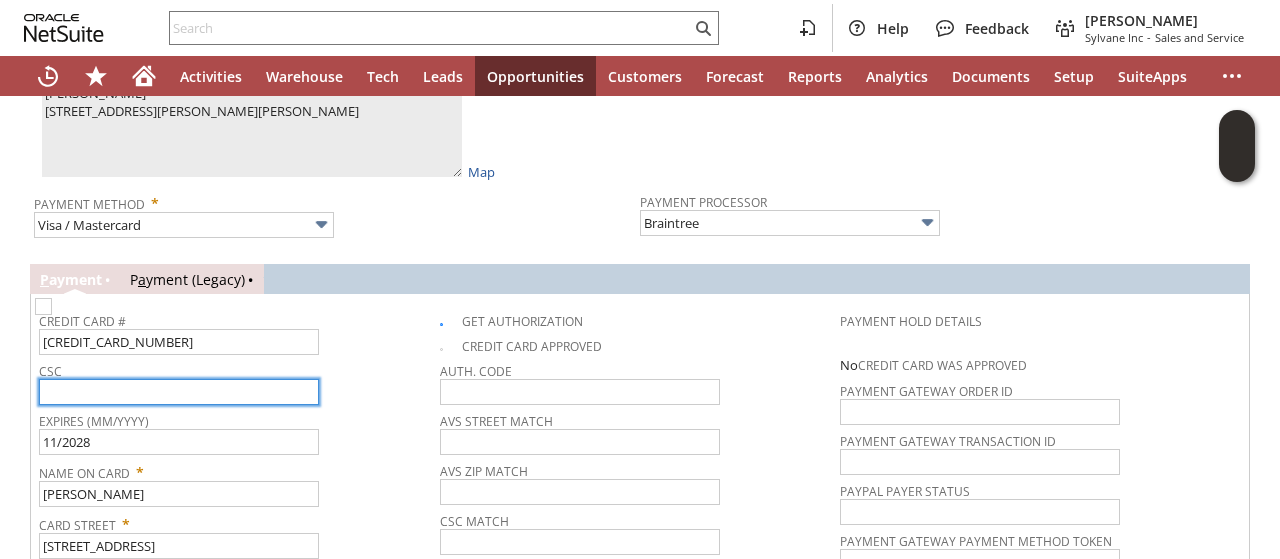 click at bounding box center [179, 392] 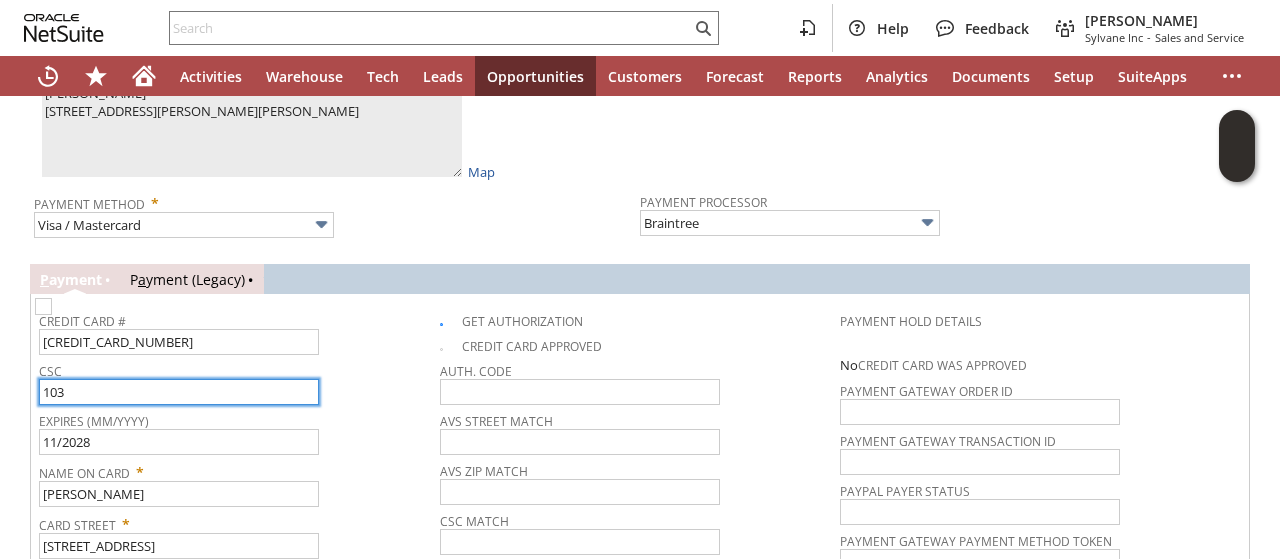 type on "103" 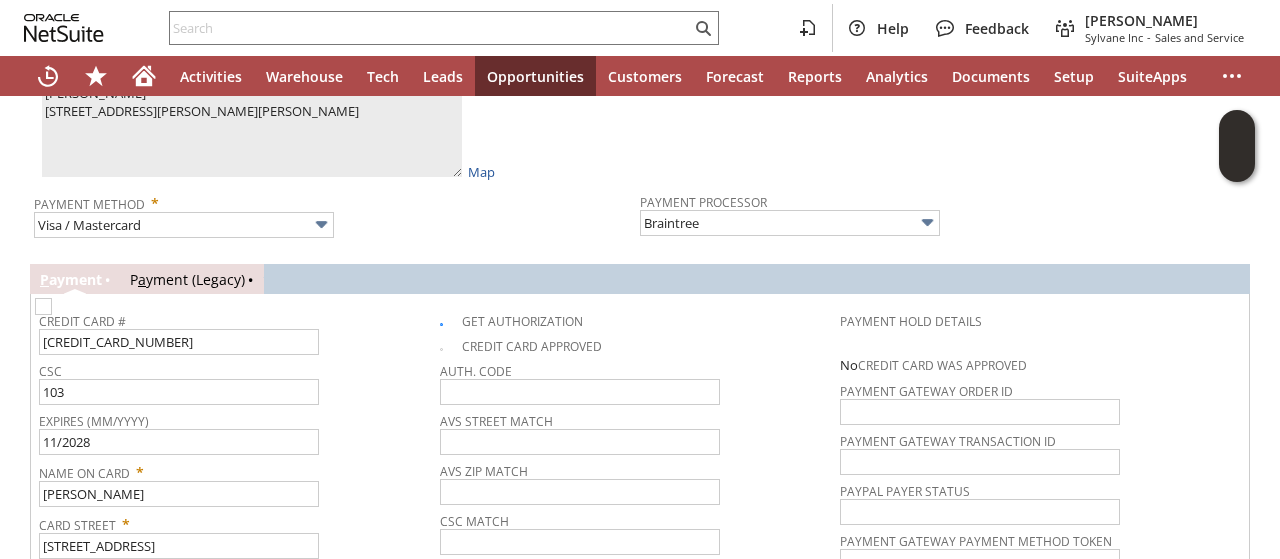 click on "CSC" at bounding box center (234, 368) 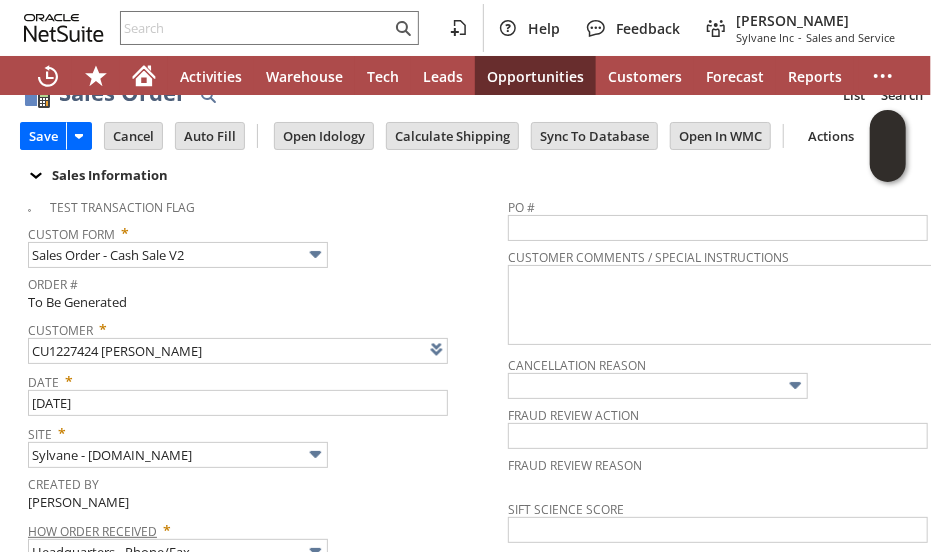 scroll, scrollTop: 0, scrollLeft: 0, axis: both 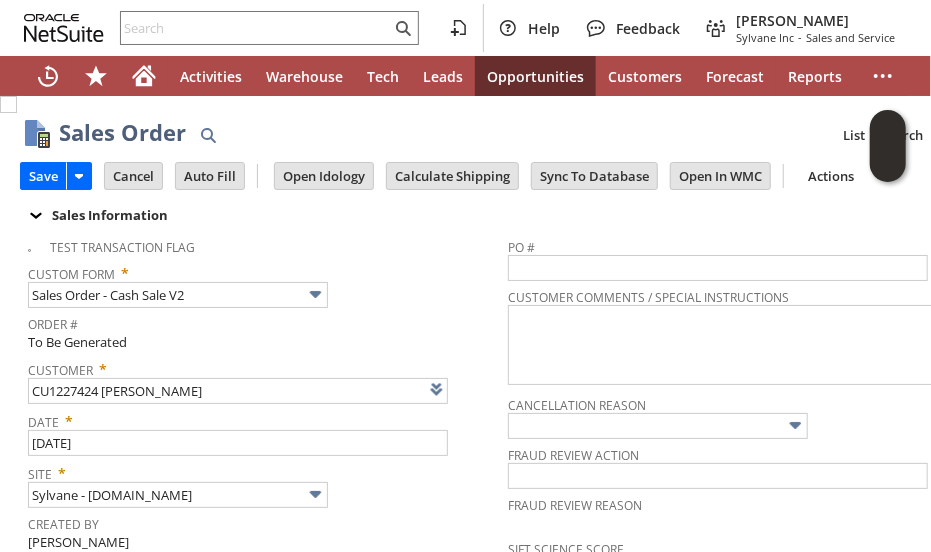 click on "Save" at bounding box center (43, 176) 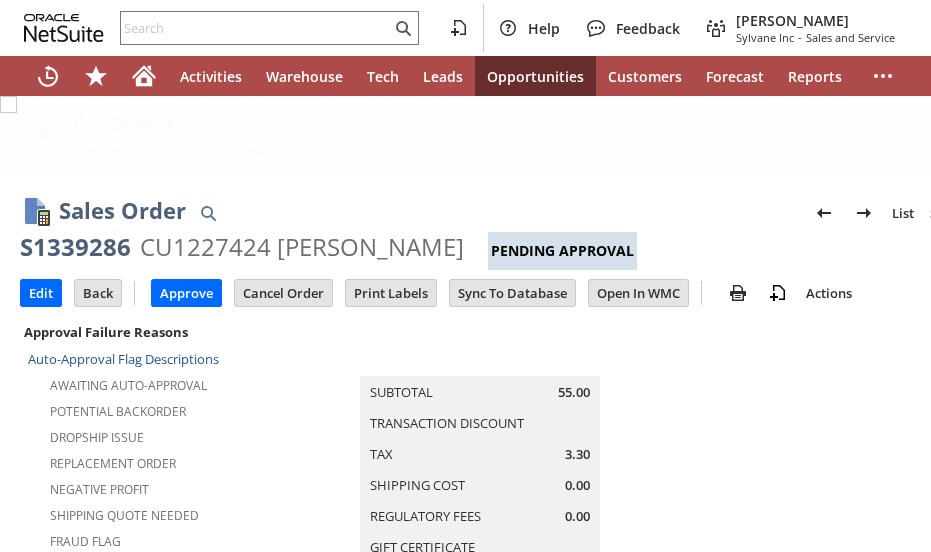 scroll, scrollTop: 0, scrollLeft: 0, axis: both 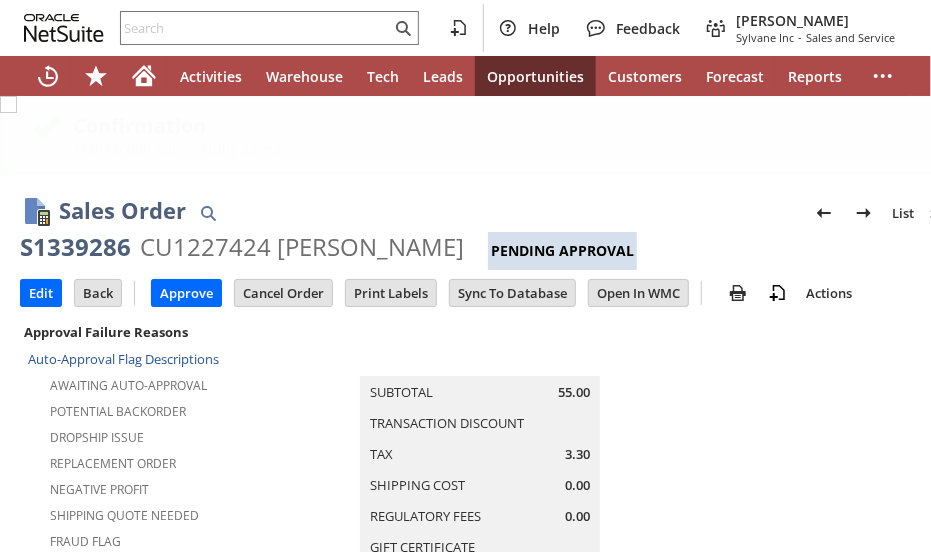 click on "Awaiting Auto-Approval" at bounding box center (184, 383) 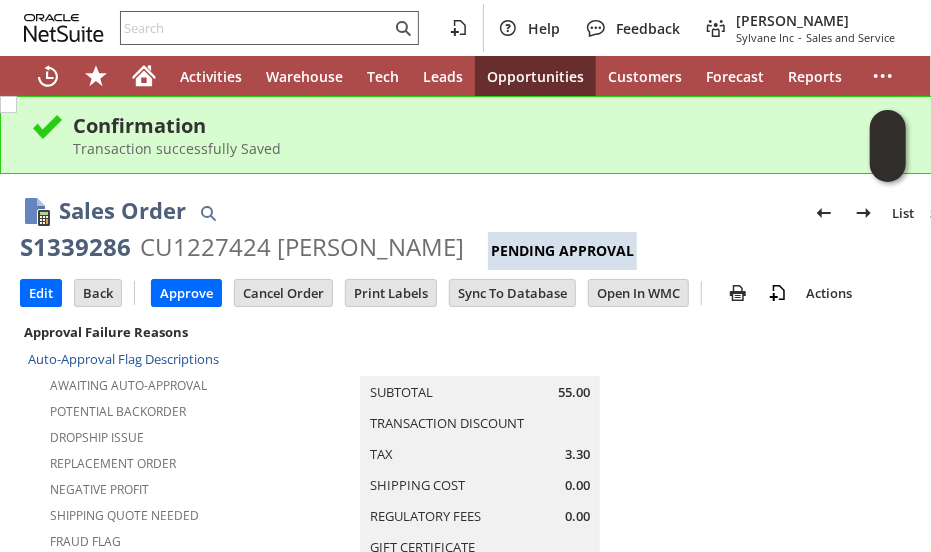 click at bounding box center (256, 28) 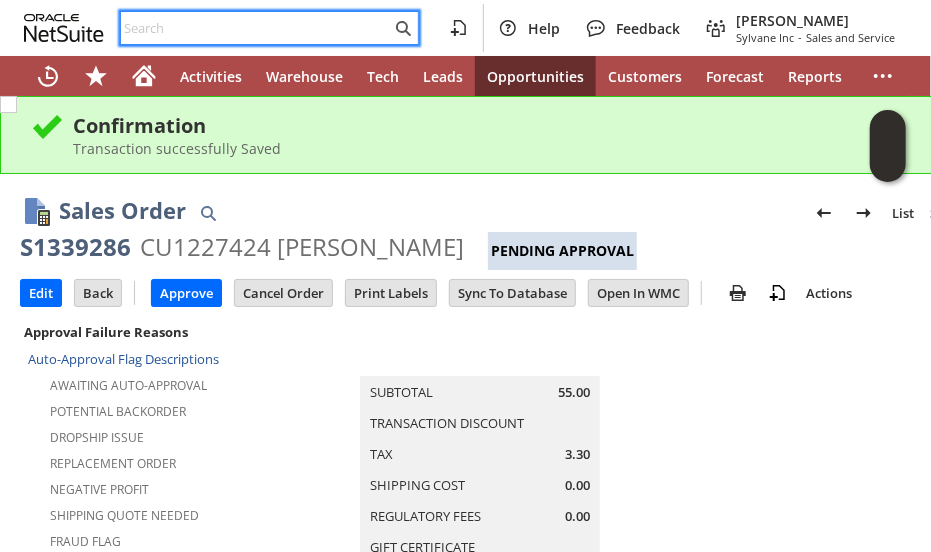 paste on "6122754743" 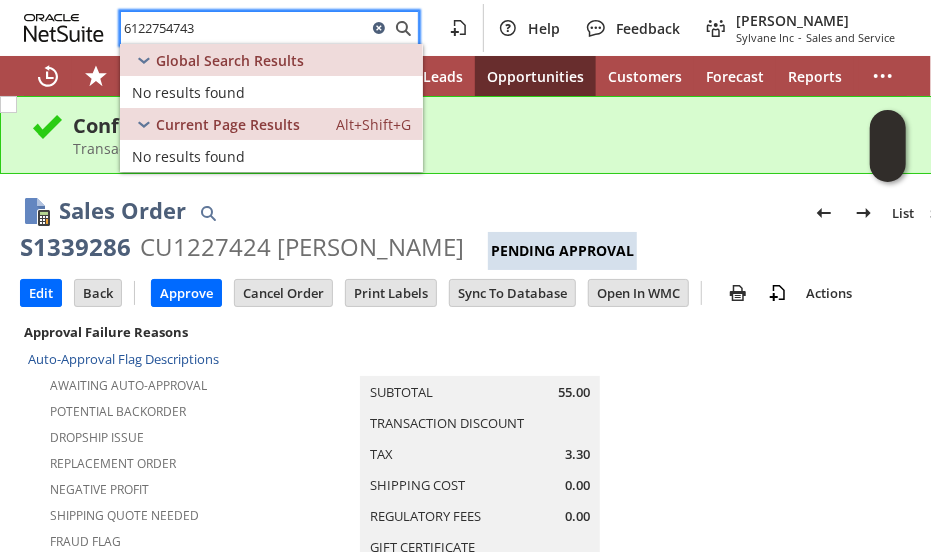 type on "6122754743" 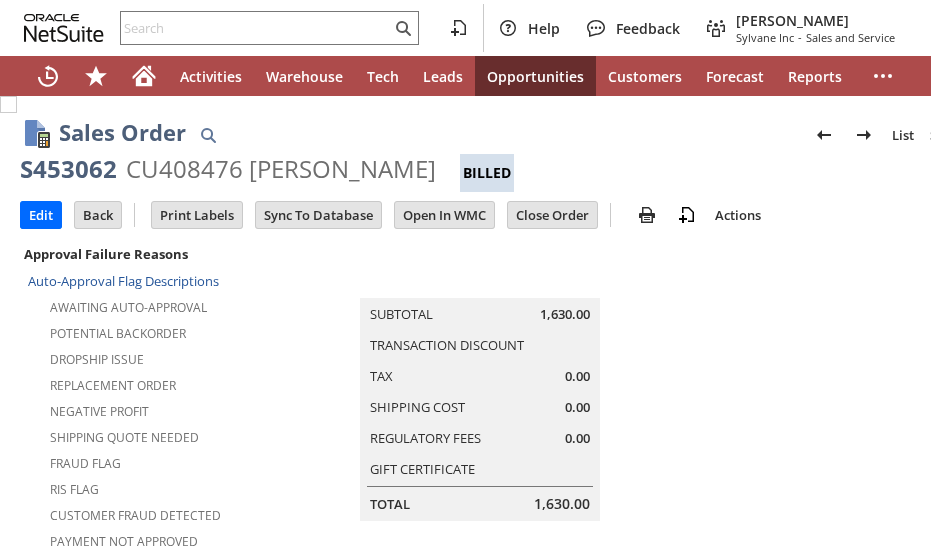 click on "Back" at bounding box center (98, 215) 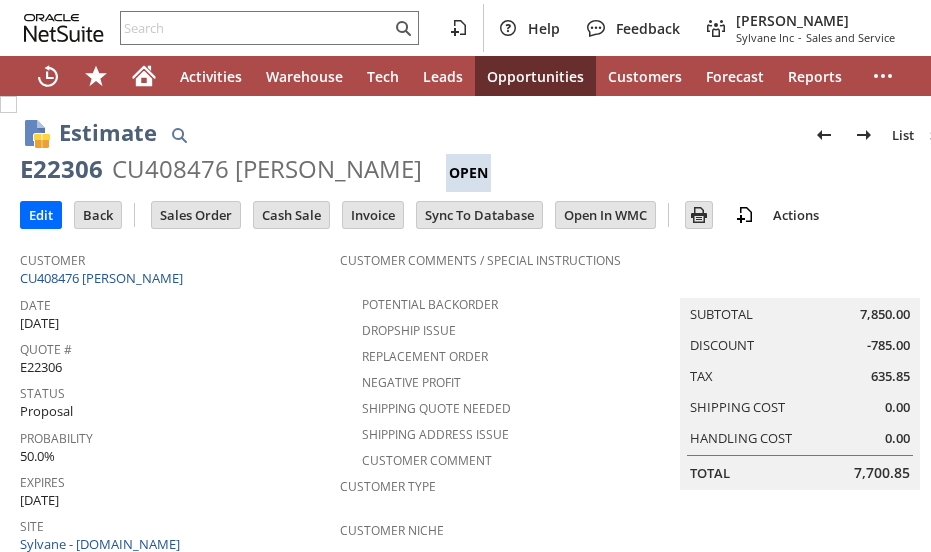 click on "Quote #
E22306" at bounding box center [175, 356] 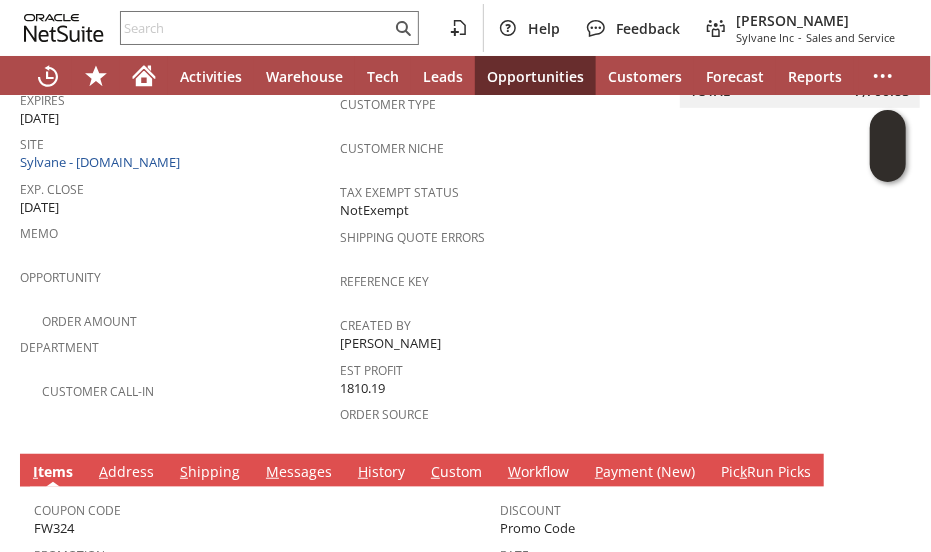 scroll, scrollTop: 482, scrollLeft: 0, axis: vertical 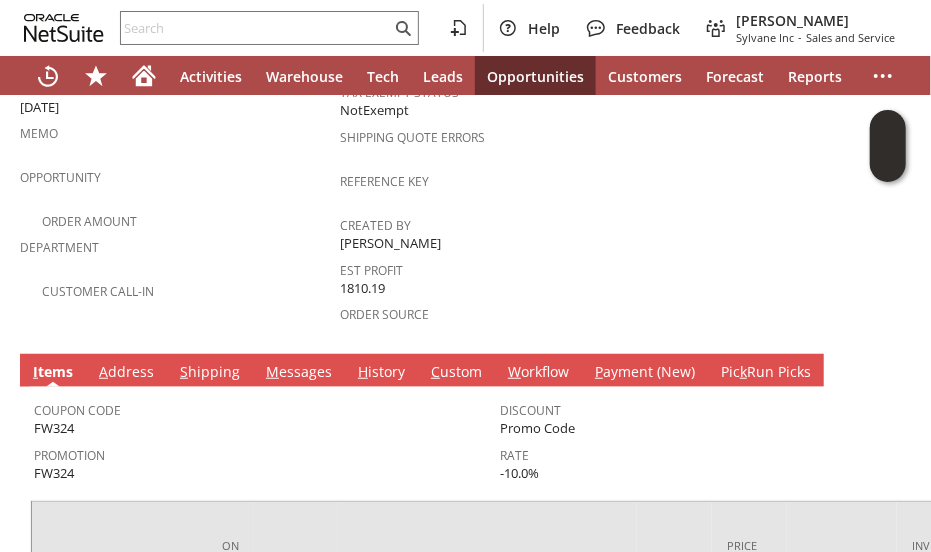 click on "Coupon Code
FW324" at bounding box center (262, 417) 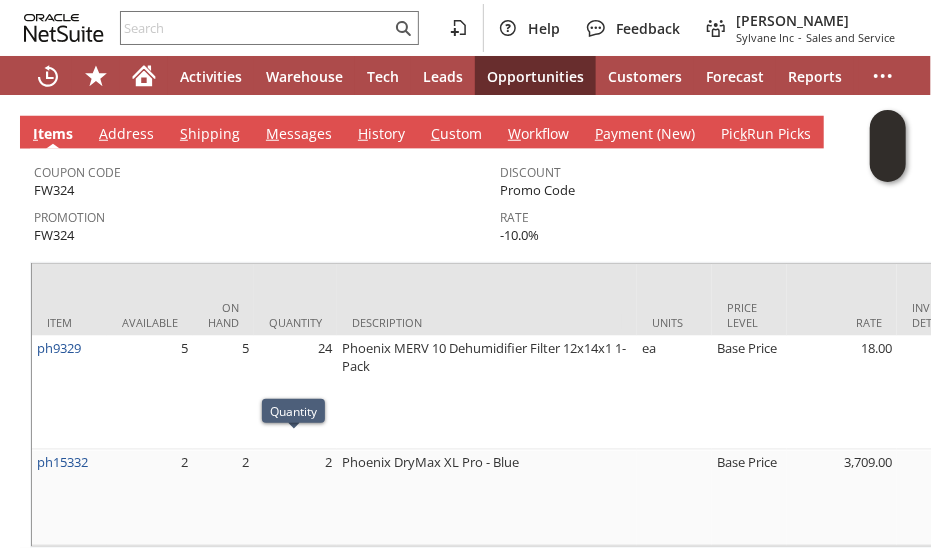 scroll, scrollTop: 782, scrollLeft: 0, axis: vertical 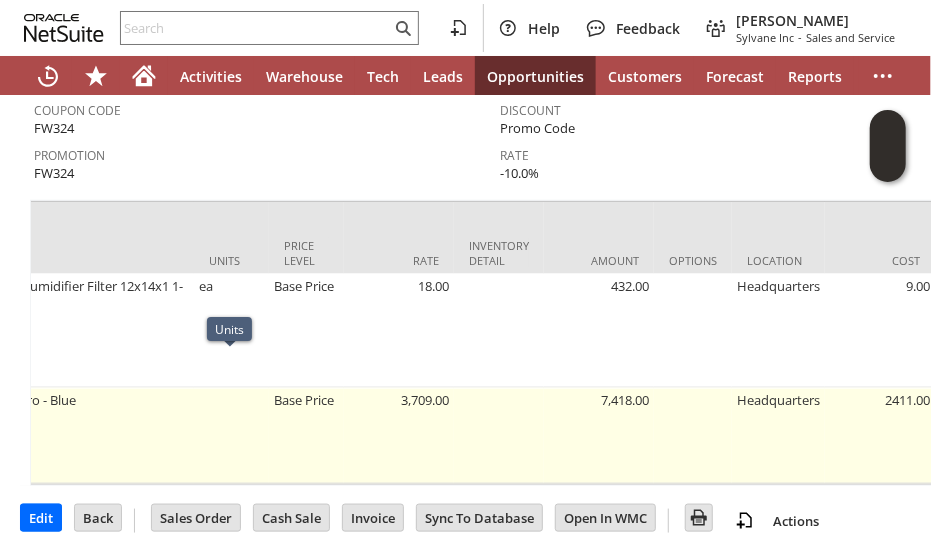 click on "Base Price" at bounding box center (306, 436) 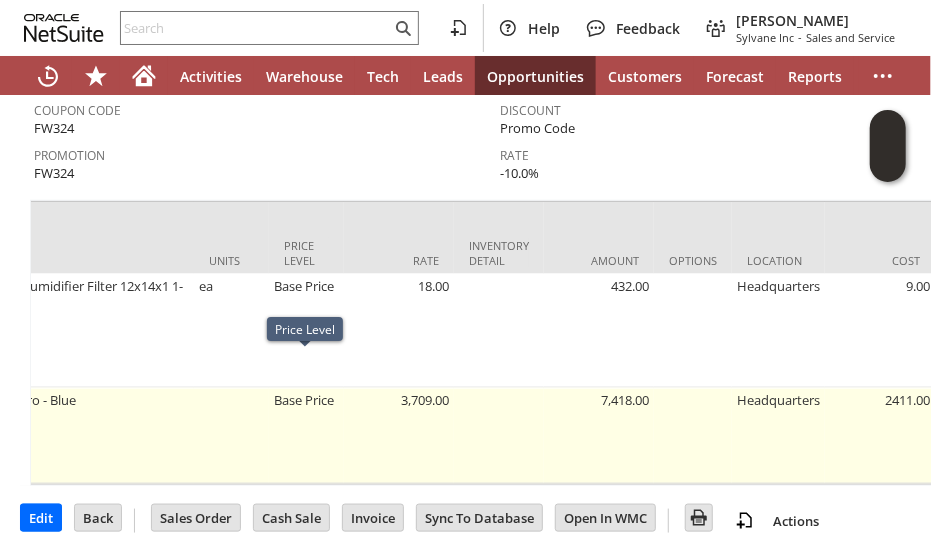 click on "Base Price" at bounding box center [306, 436] 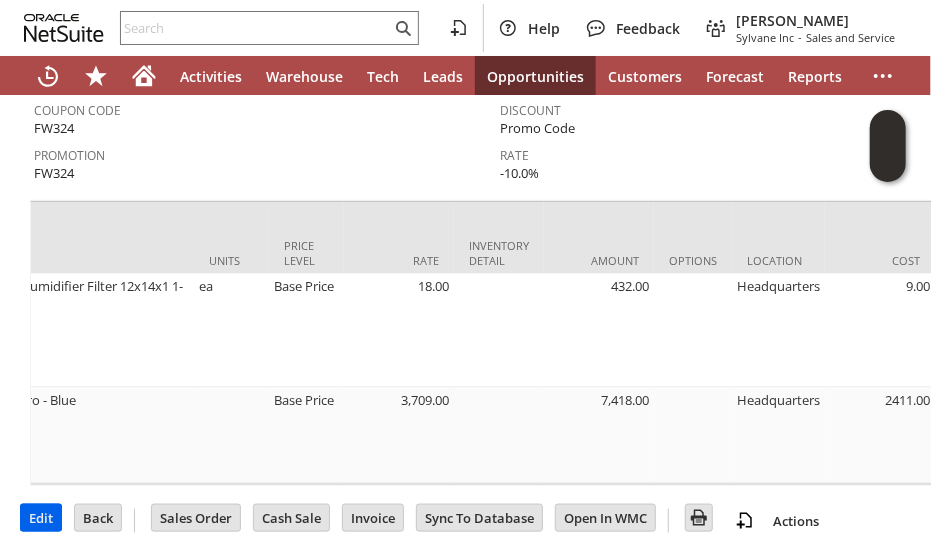 click on "Edit" at bounding box center (41, 518) 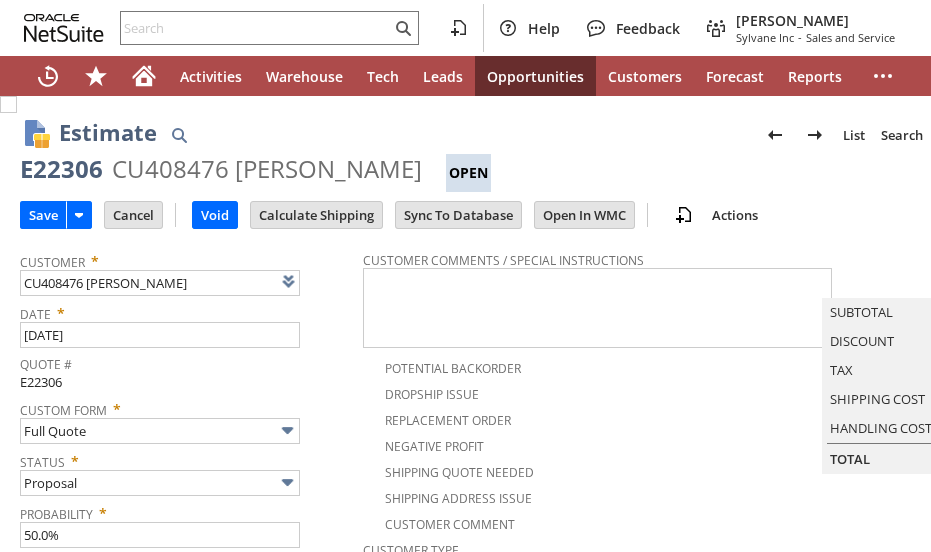 scroll, scrollTop: 0, scrollLeft: 0, axis: both 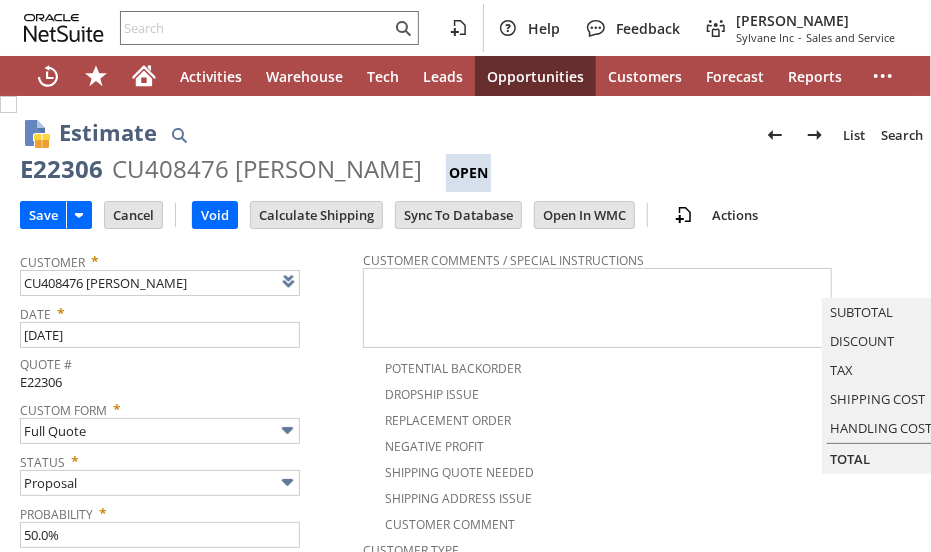 type on "Add" 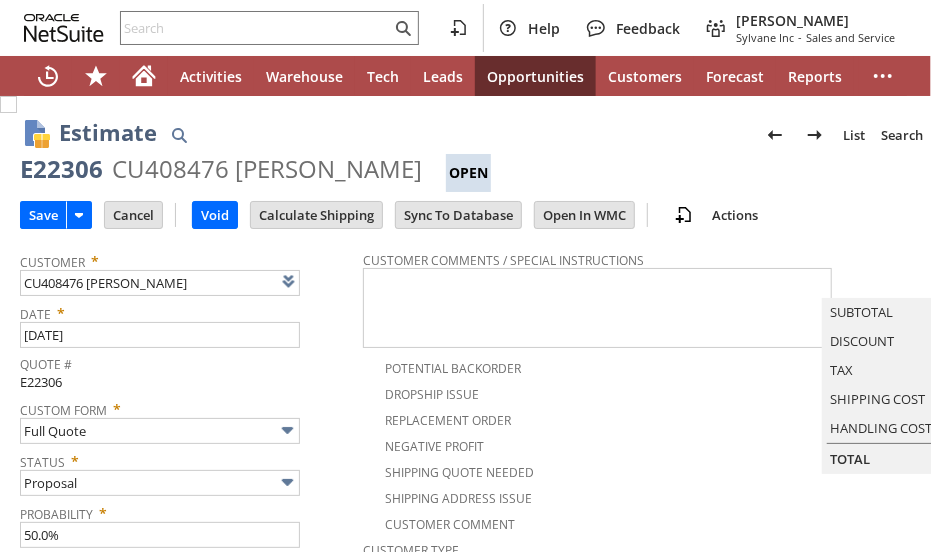type on "Copy Previous" 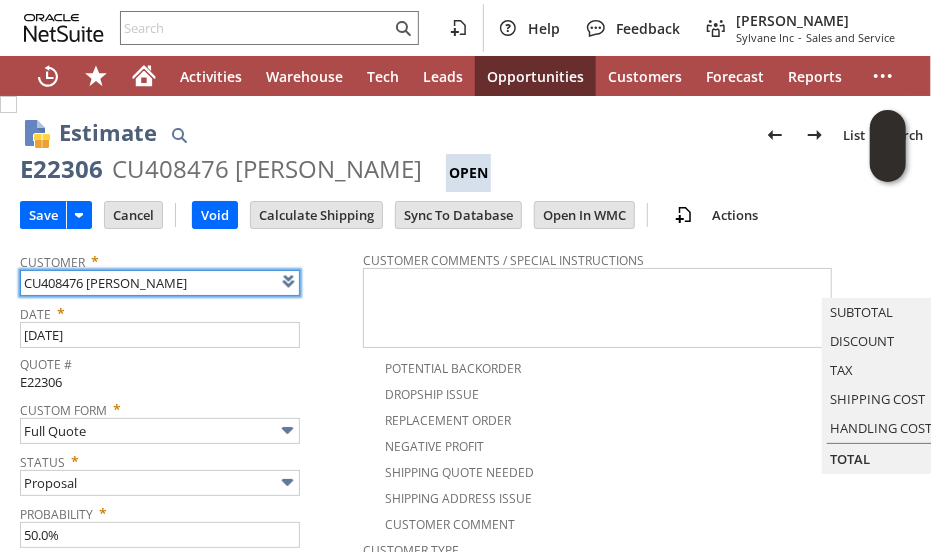 type on "Intelligent Recommendations ⁰" 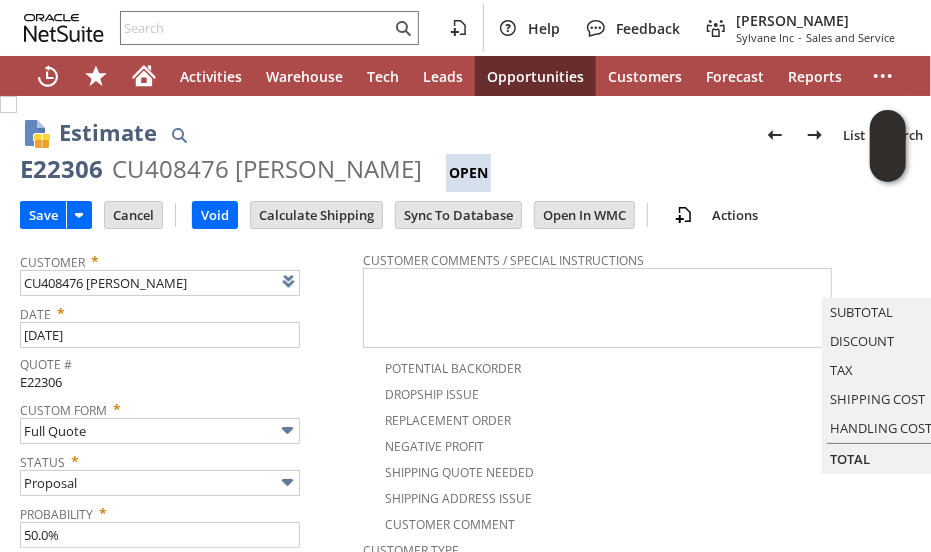 click on "Status
*" at bounding box center (186, 458) 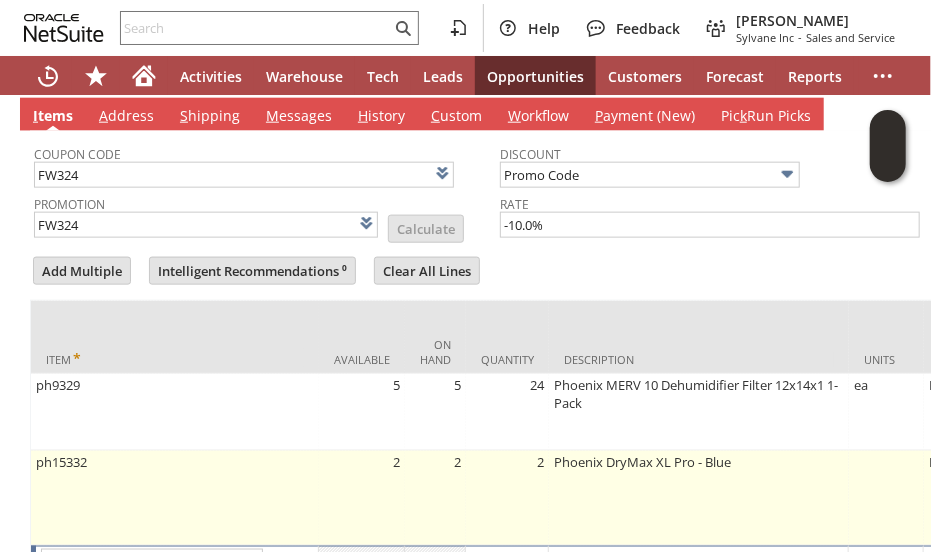 scroll, scrollTop: 1095, scrollLeft: 0, axis: vertical 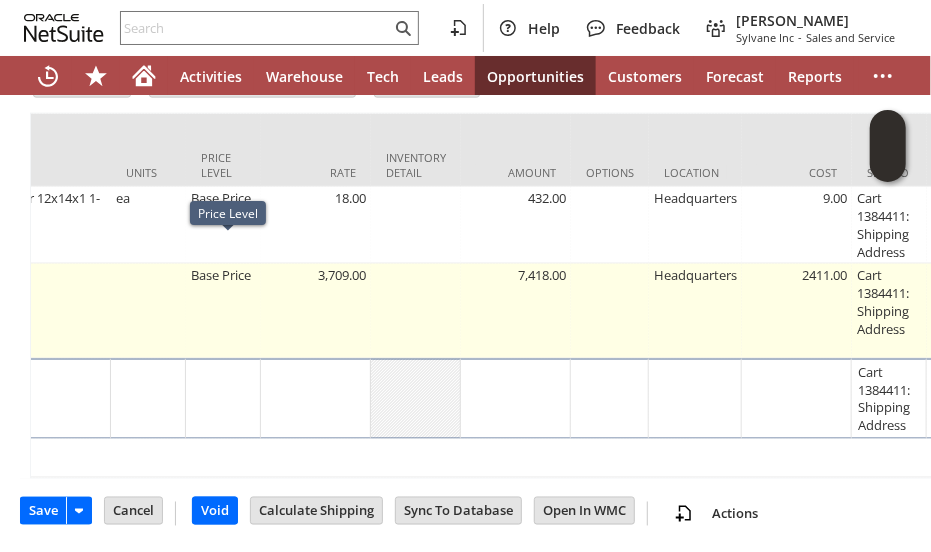 click on "Base Price" at bounding box center [223, 311] 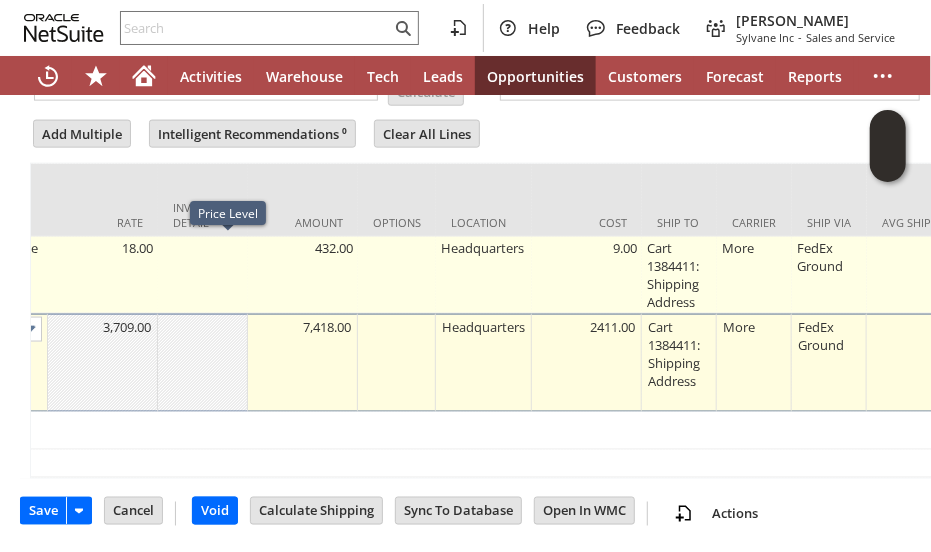 scroll, scrollTop: 1046, scrollLeft: 0, axis: vertical 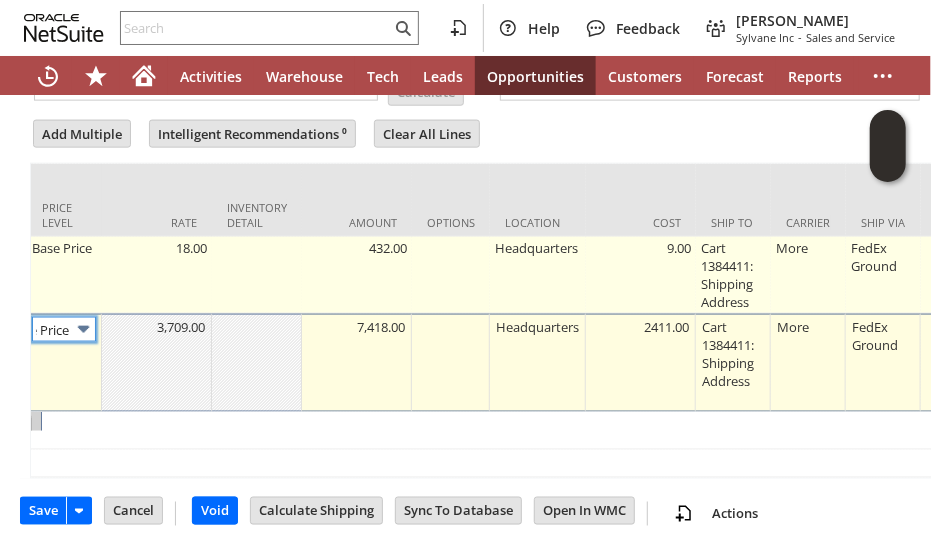 type on "Base Price" 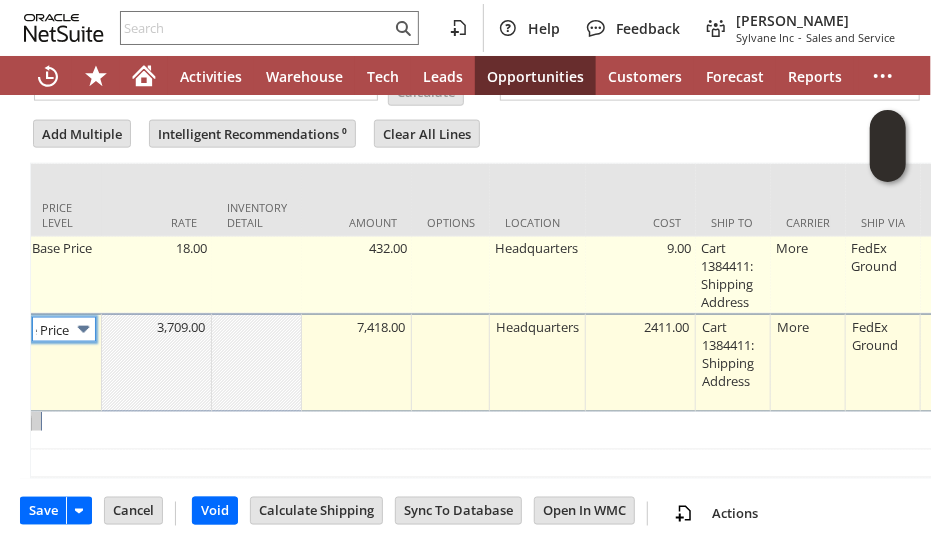 scroll, scrollTop: 0, scrollLeft: 28, axis: horizontal 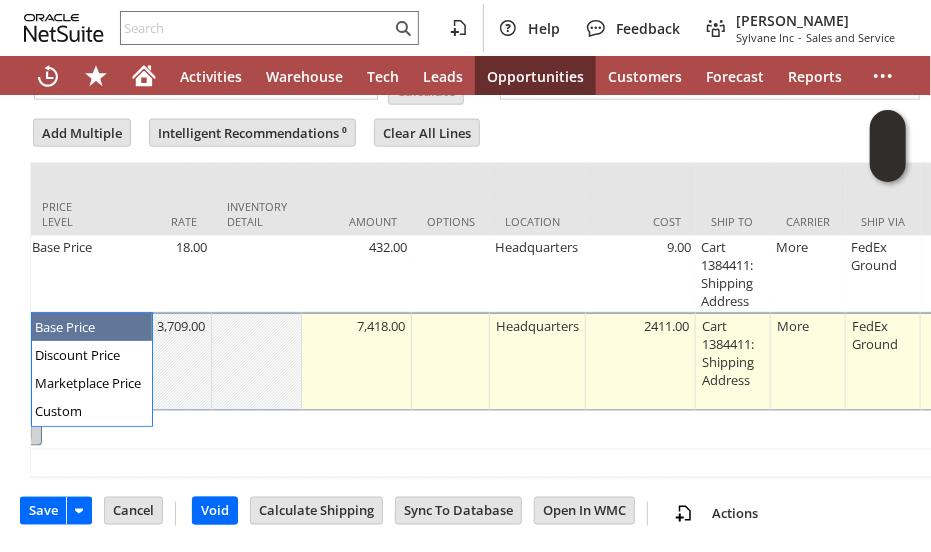 click at bounding box center [83, 328] 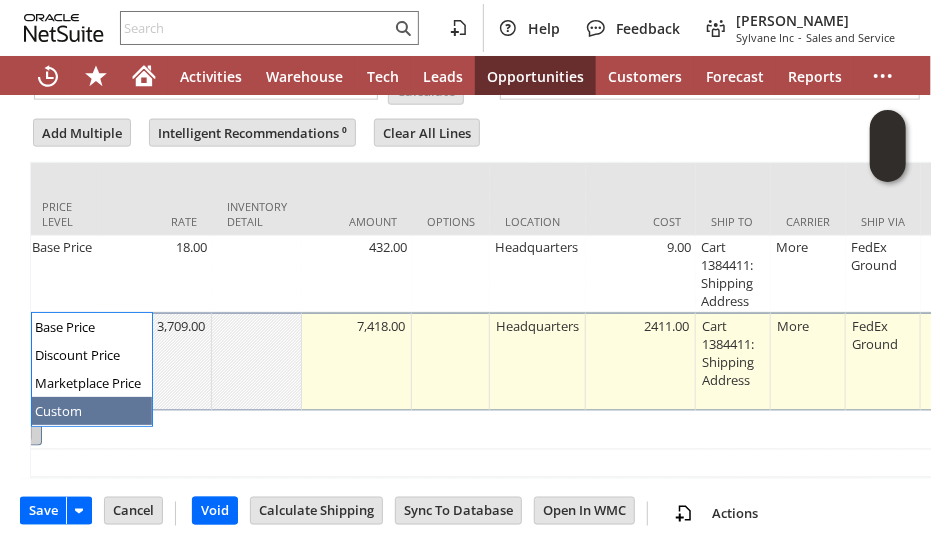 drag, startPoint x: 67, startPoint y: 407, endPoint x: 117, endPoint y: 341, distance: 82.800964 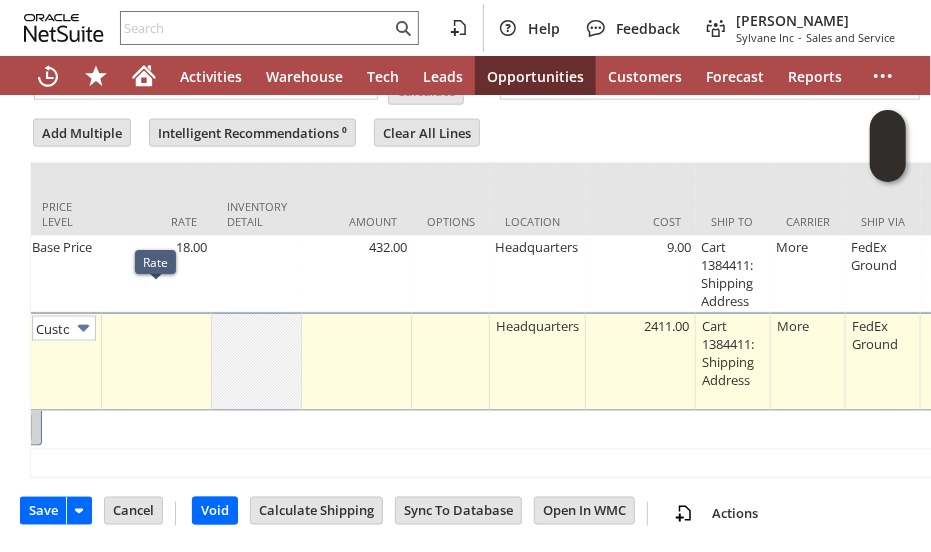 click at bounding box center (157, 362) 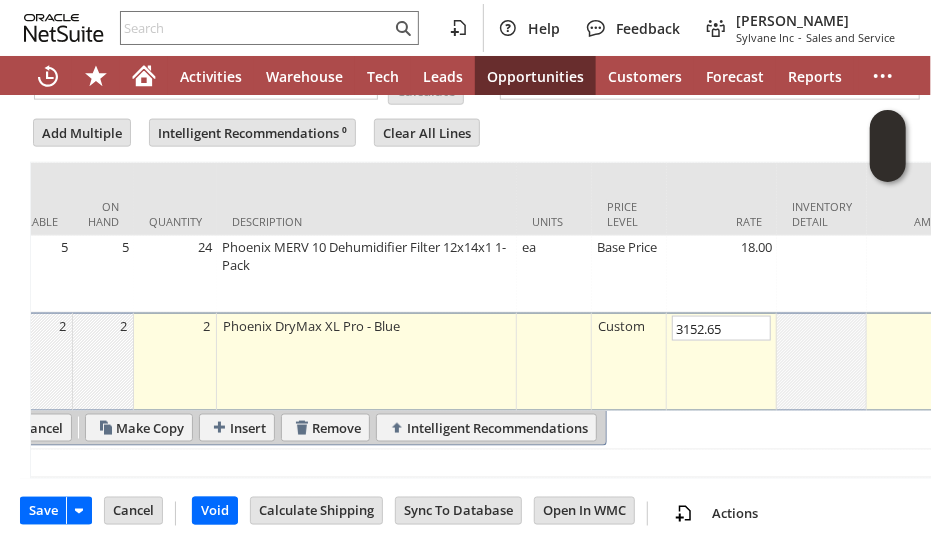 scroll, scrollTop: 0, scrollLeft: 0, axis: both 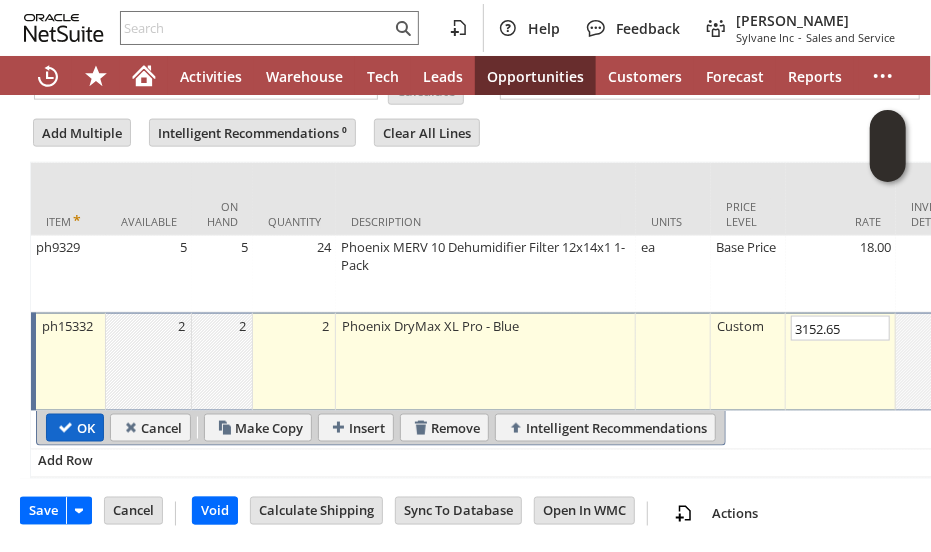 type on "3,152.65" 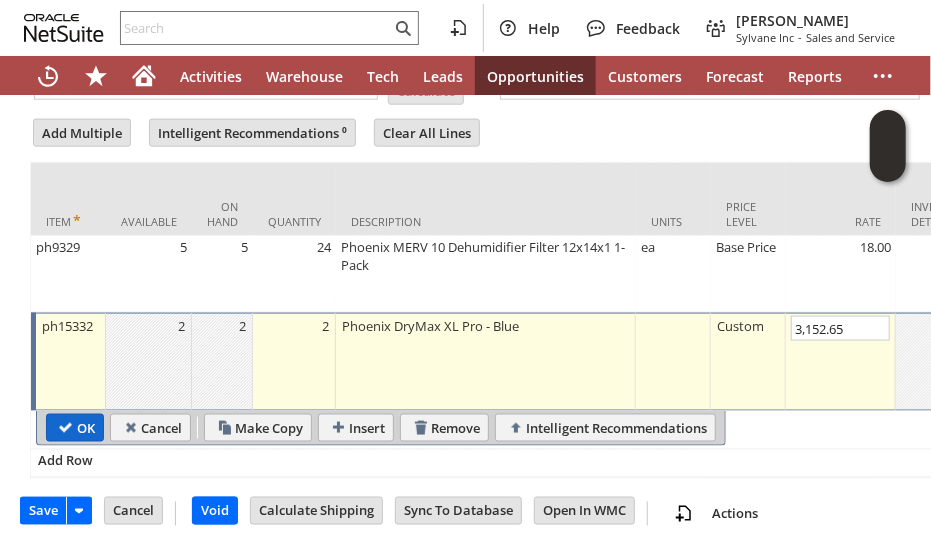 click on "OK" at bounding box center (75, 428) 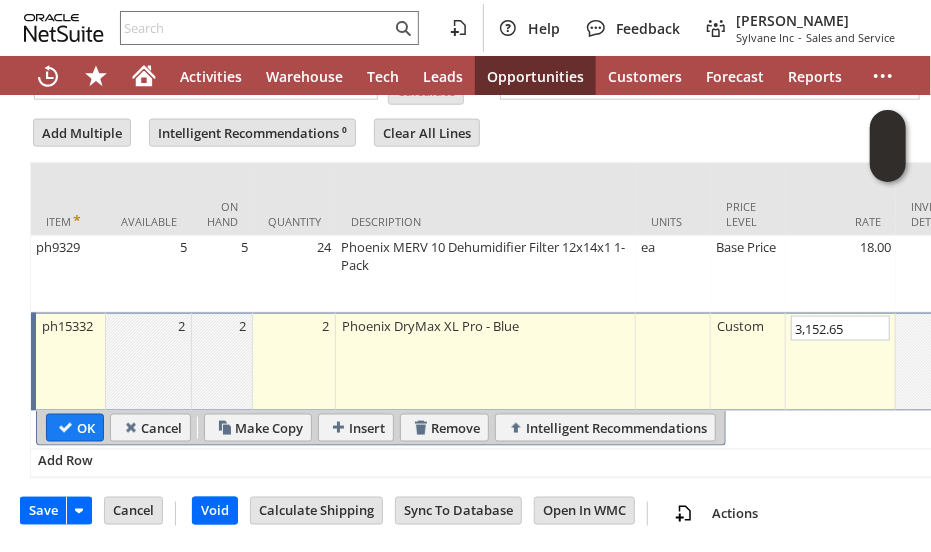 type 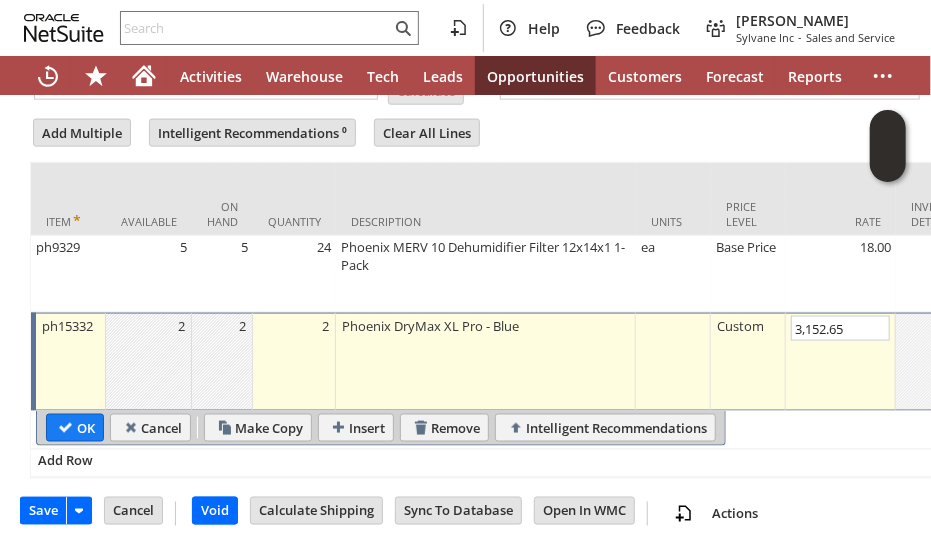 type on "Add" 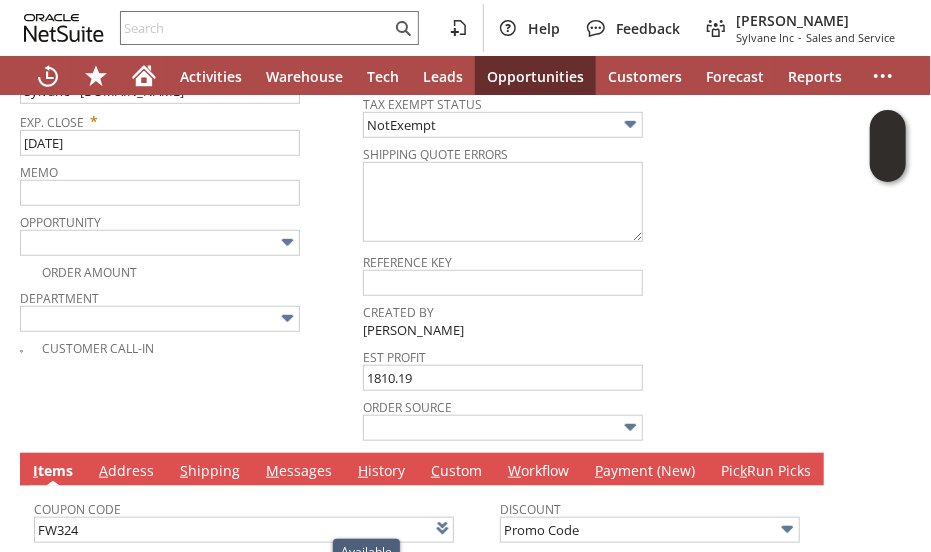 scroll, scrollTop: 0, scrollLeft: 0, axis: both 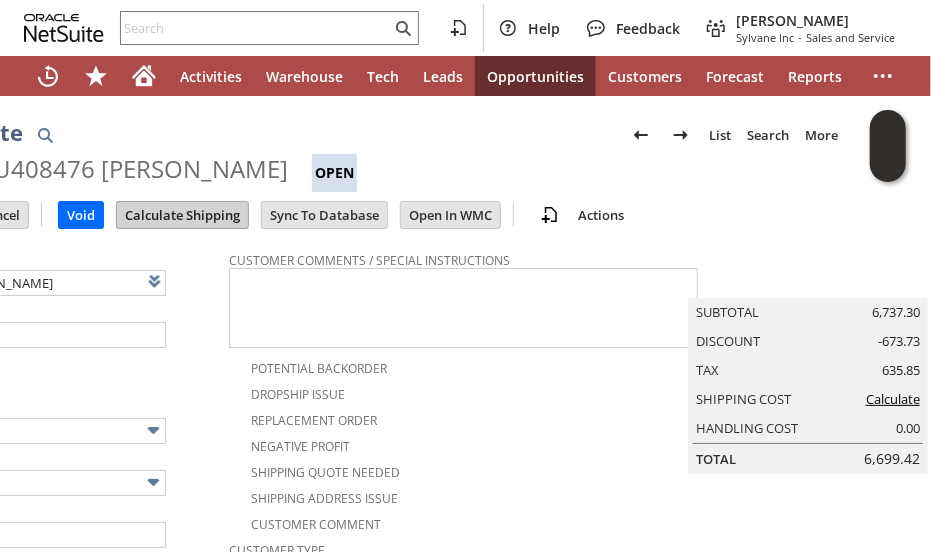 click on "Calculate Shipping" at bounding box center [182, 215] 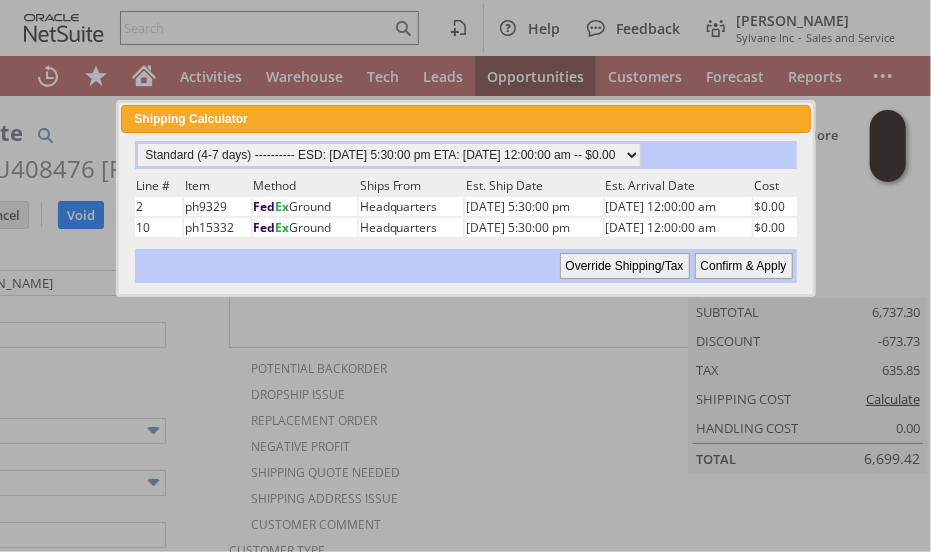 click on "Confirm & Apply" at bounding box center [744, 266] 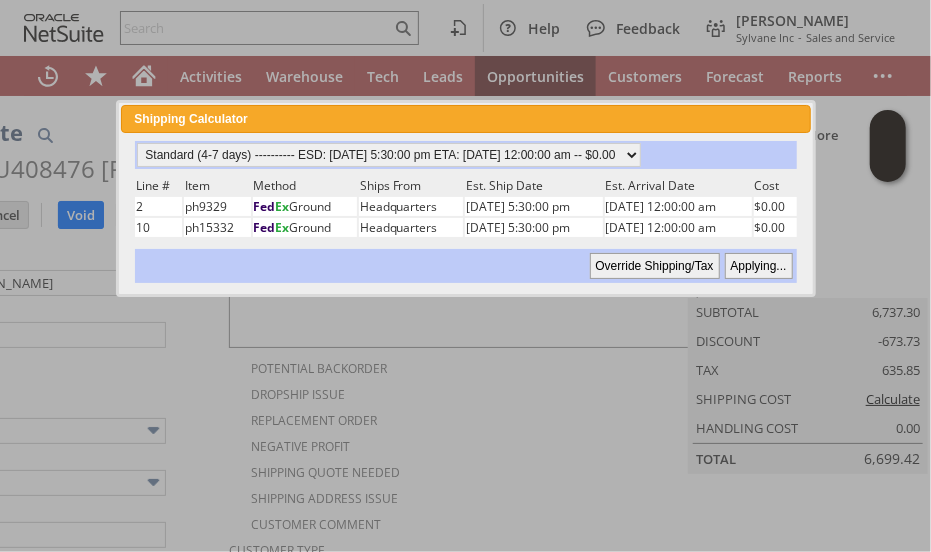 type 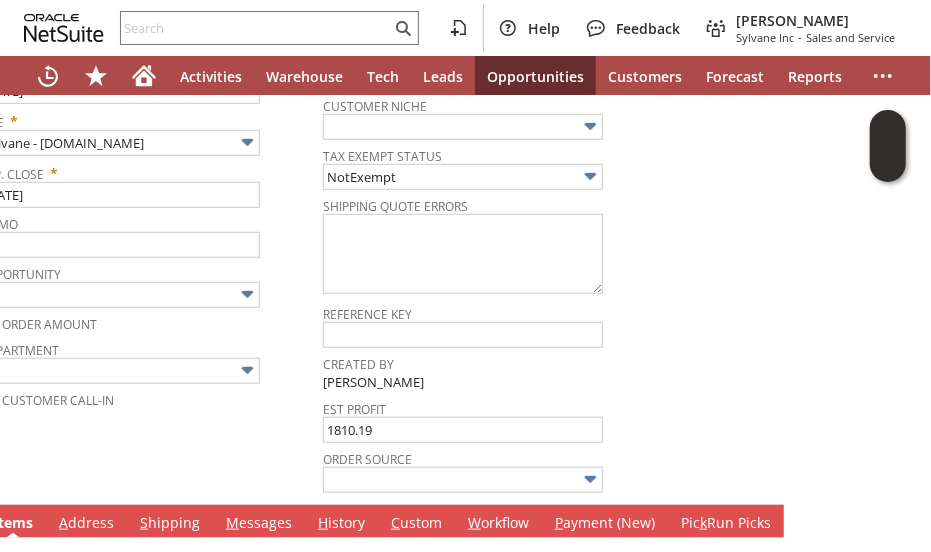 scroll, scrollTop: 0, scrollLeft: 40, axis: horizontal 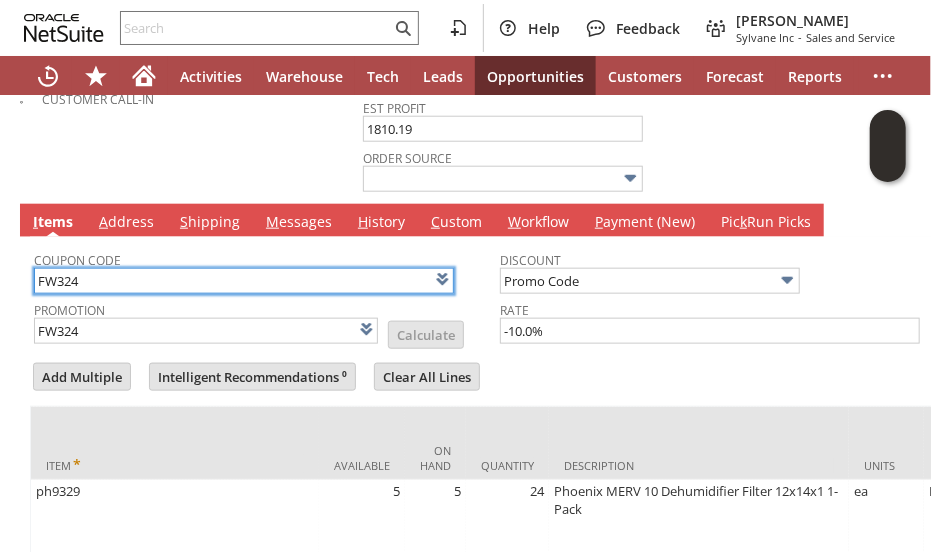 click on "FW324" at bounding box center [244, 281] 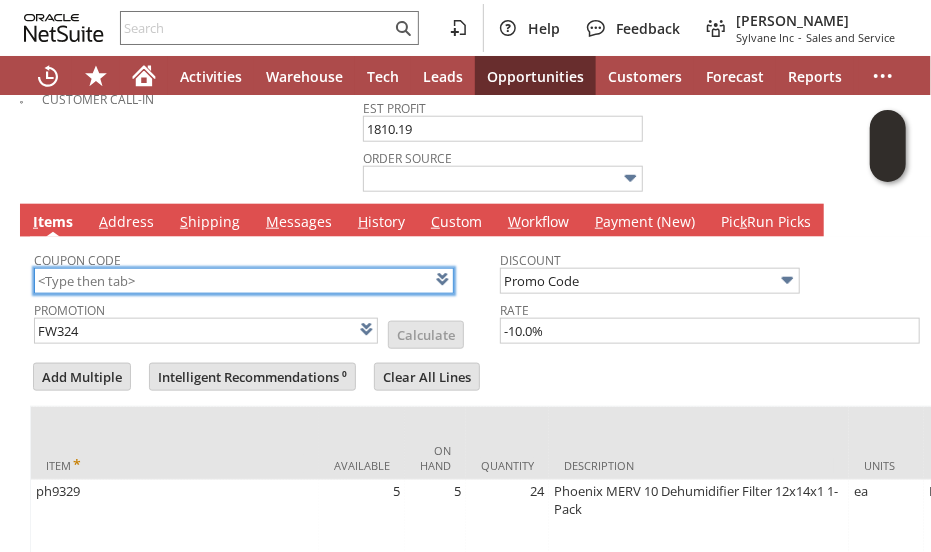 type 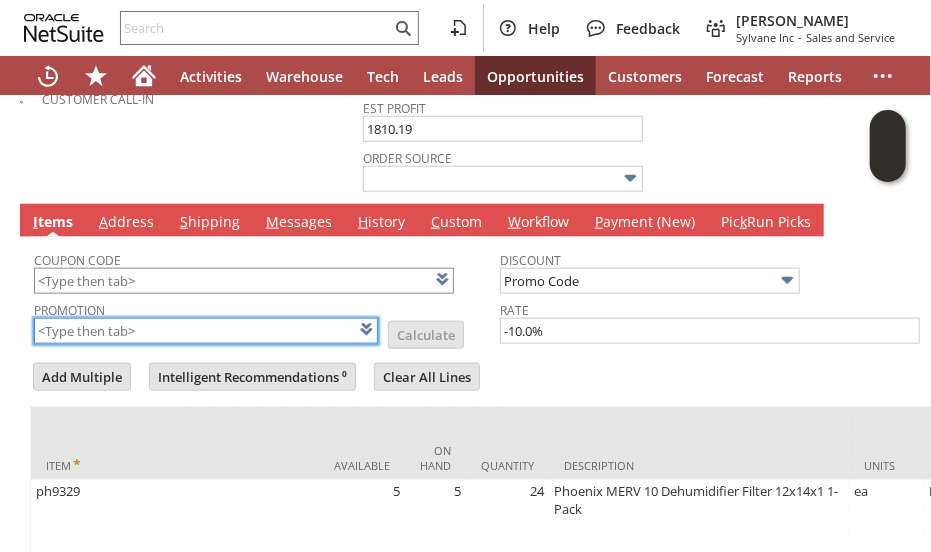 type 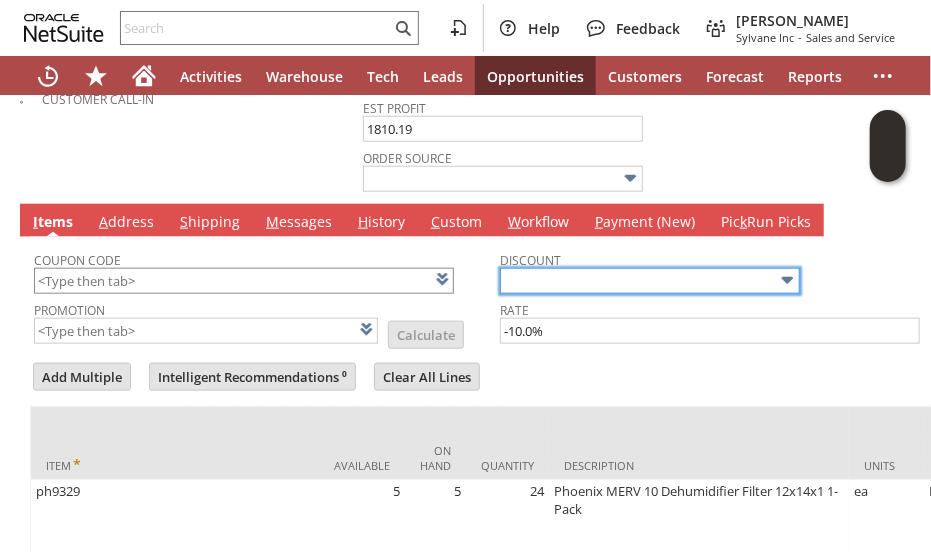 type 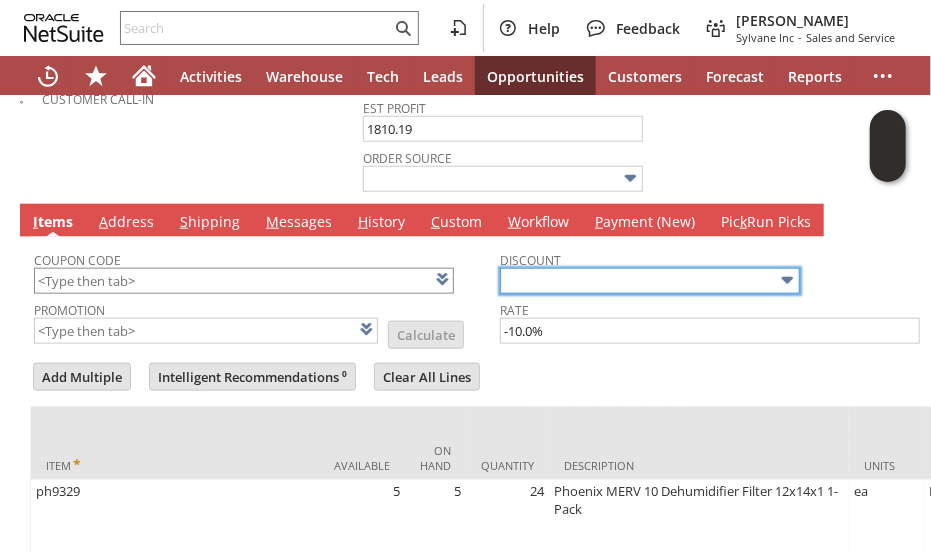 type 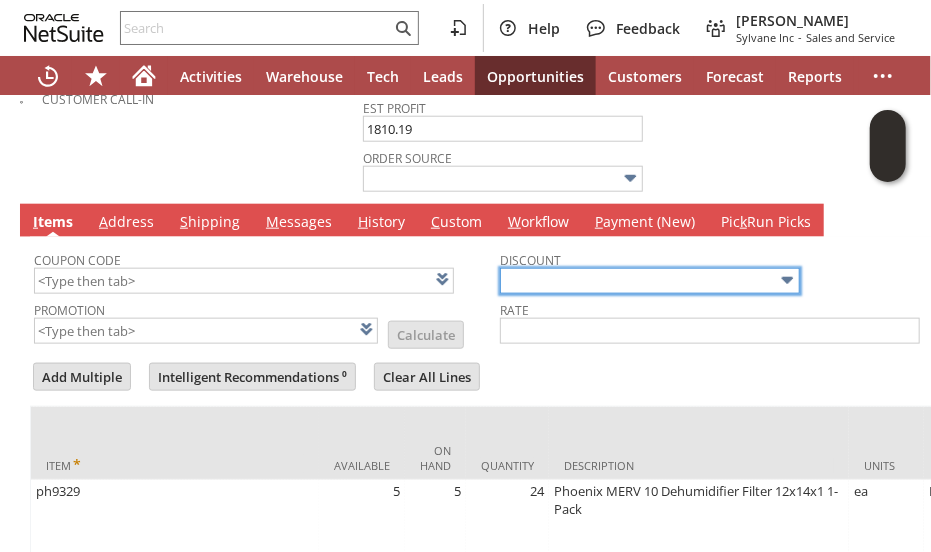 type 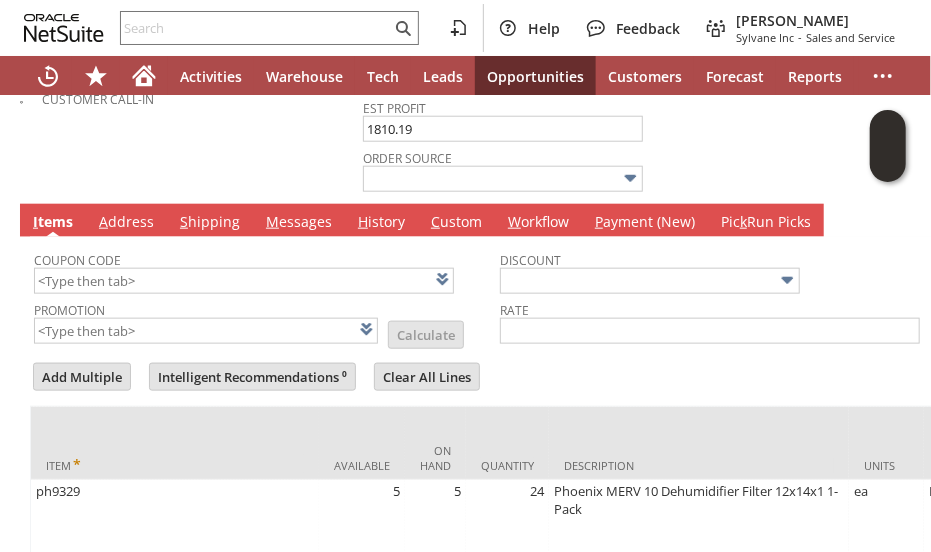 click on "Add Multiple
Intelligent Recommendations ⁰
Clear All Lines
Line Items
All
Item
*
Available
On Hand
Quantity
Description
Units
Price Level" at bounding box center (500, 566) 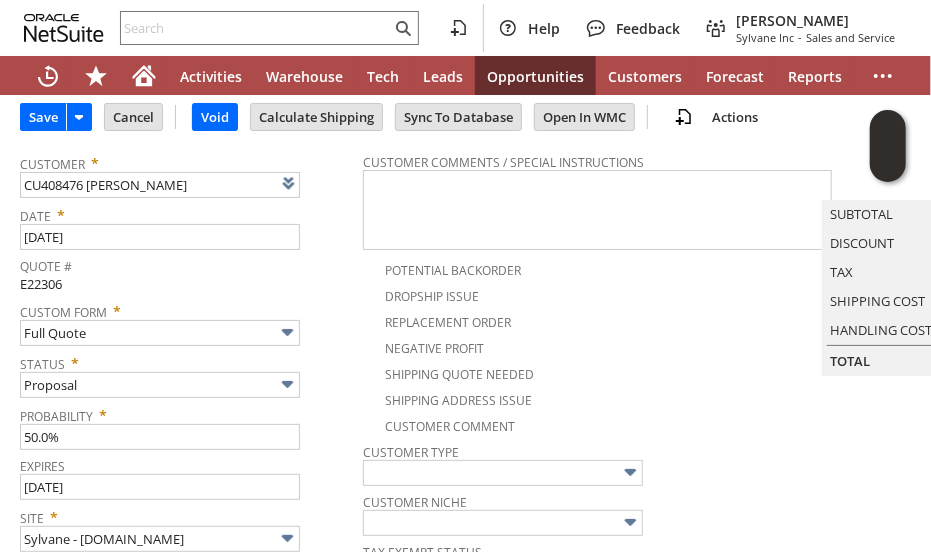 scroll, scrollTop: 95, scrollLeft: 0, axis: vertical 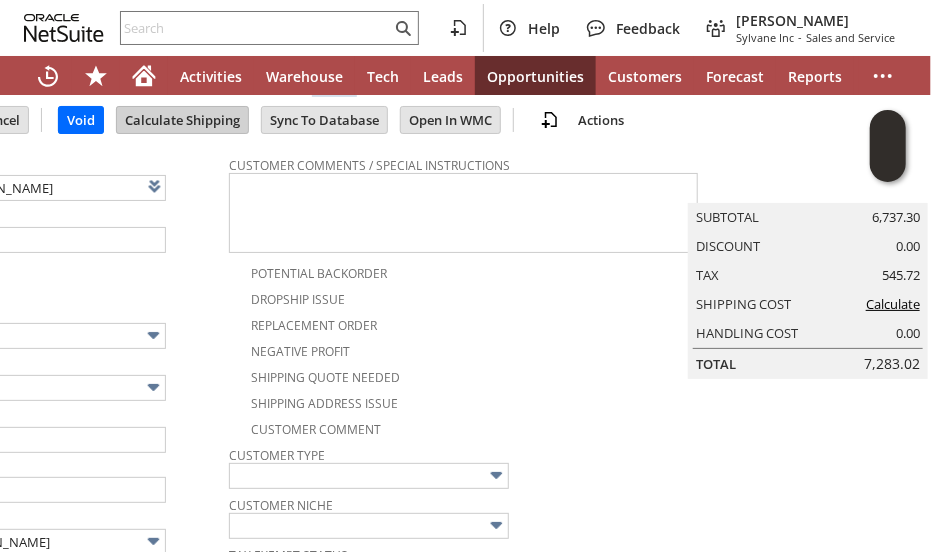 click on "Calculate Shipping" at bounding box center [182, 120] 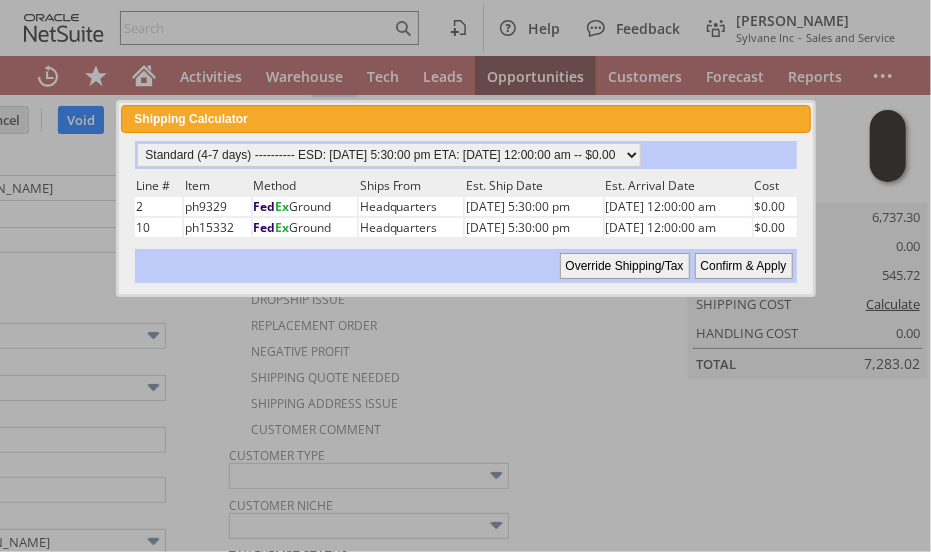 click on "Confirm & Apply" at bounding box center (744, 266) 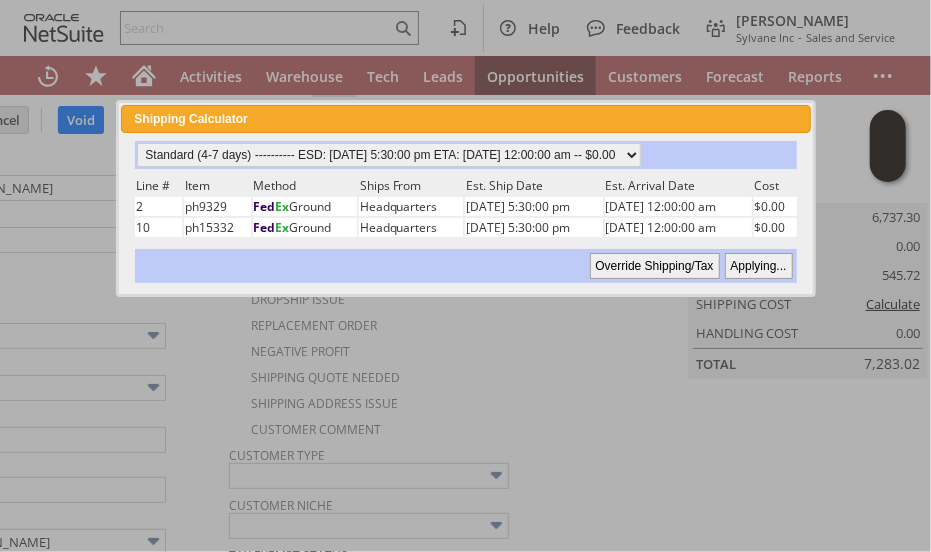 type 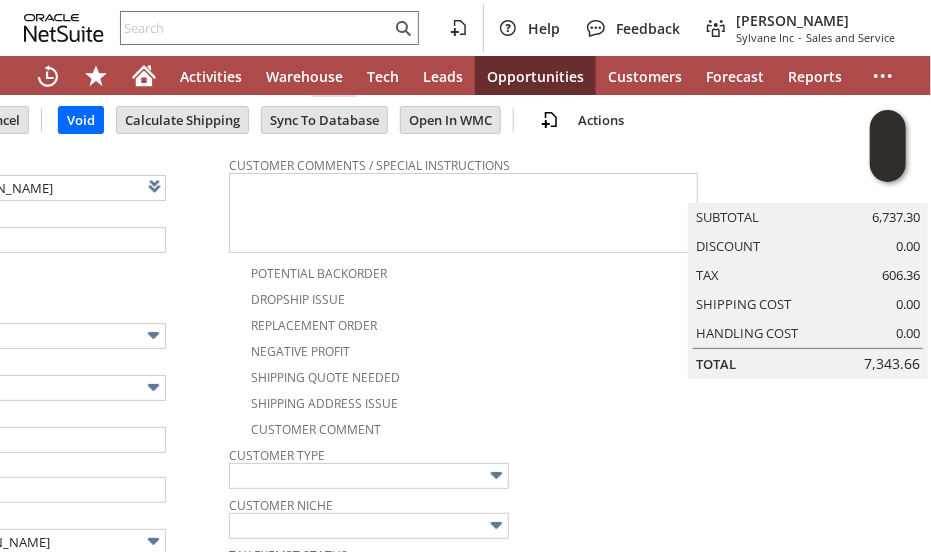 scroll, scrollTop: 1094, scrollLeft: 40, axis: both 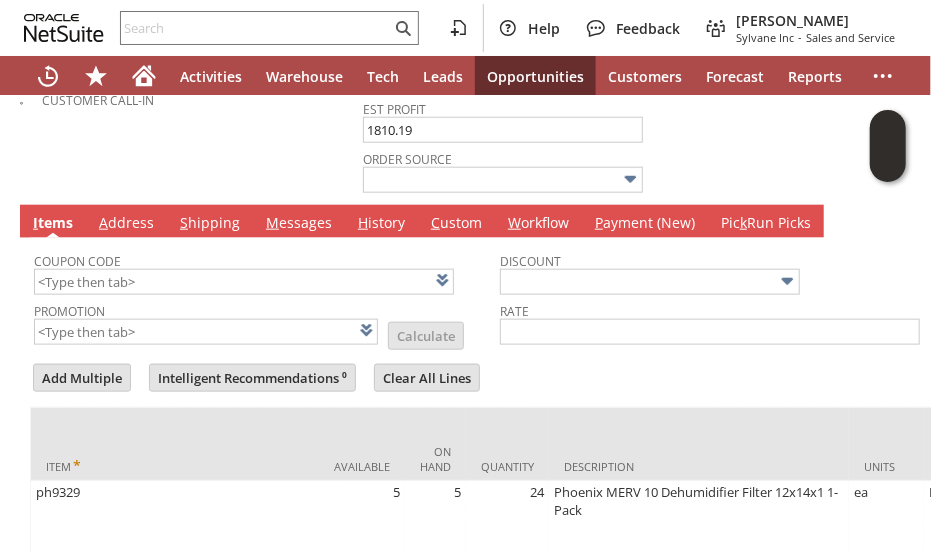 click on "M essages" at bounding box center (299, 224) 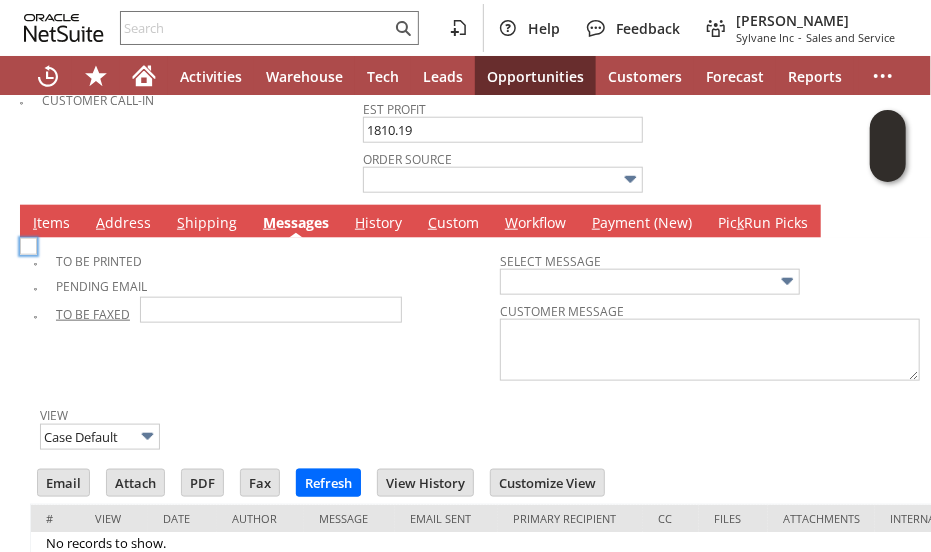 scroll, scrollTop: 0, scrollLeft: 0, axis: both 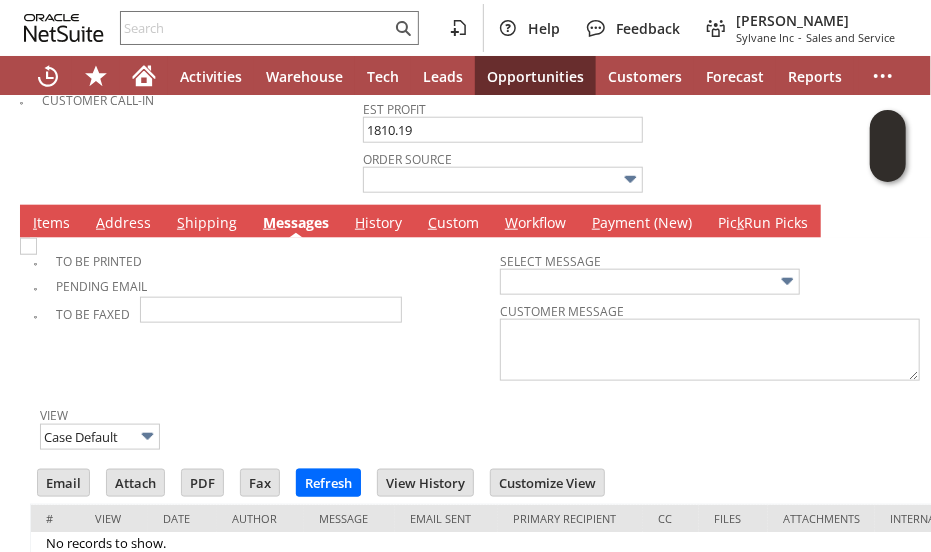 click at bounding box center [28, 246] 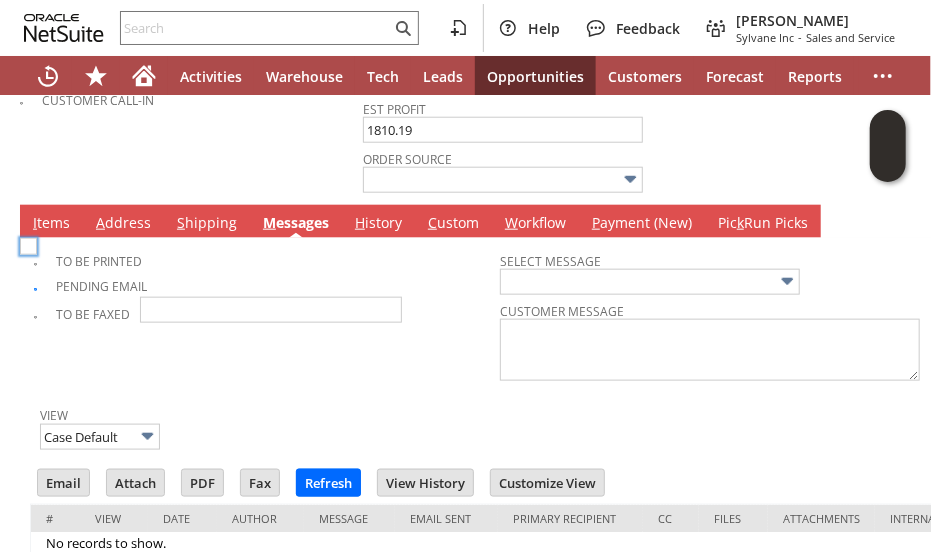 checkbox on "true" 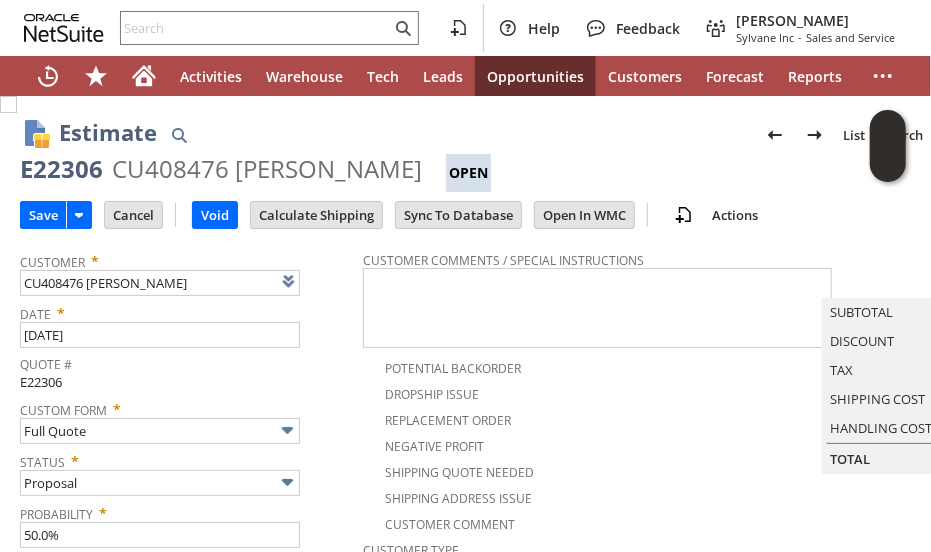 scroll, scrollTop: 0, scrollLeft: 0, axis: both 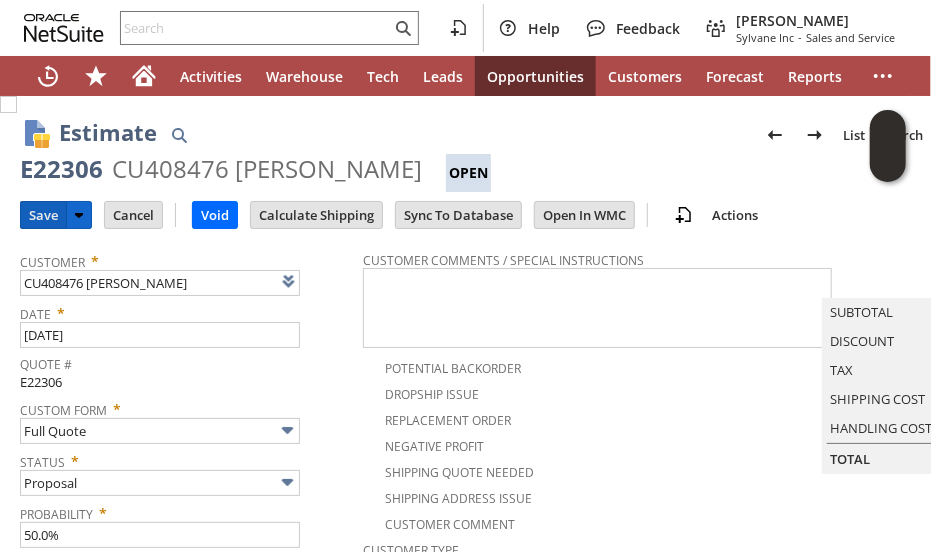click on "Save" at bounding box center (43, 215) 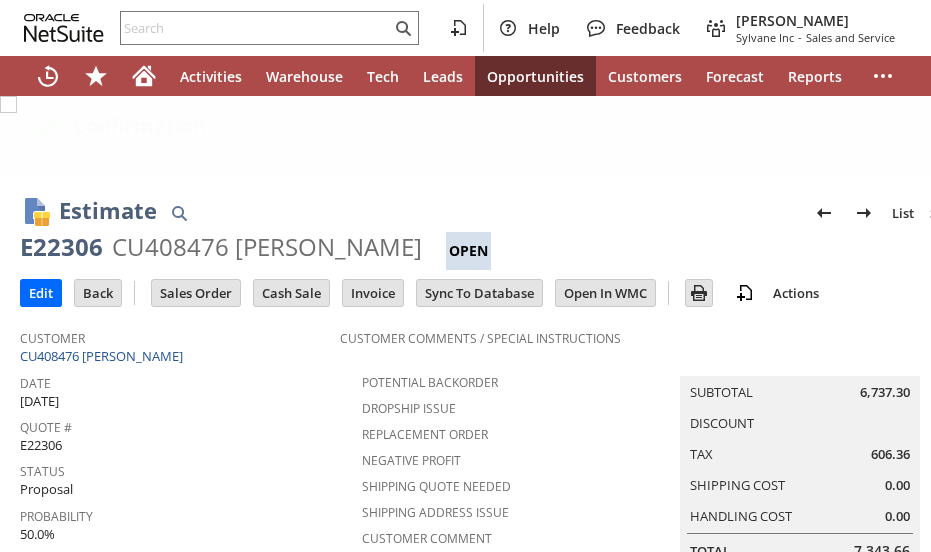 scroll, scrollTop: 0, scrollLeft: 0, axis: both 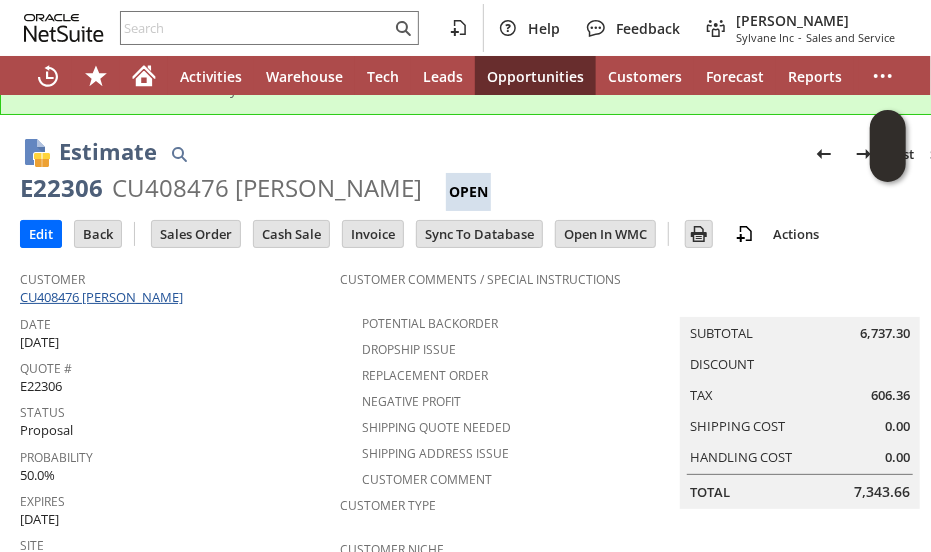 click on "CU408476 [PERSON_NAME]" at bounding box center (104, 297) 